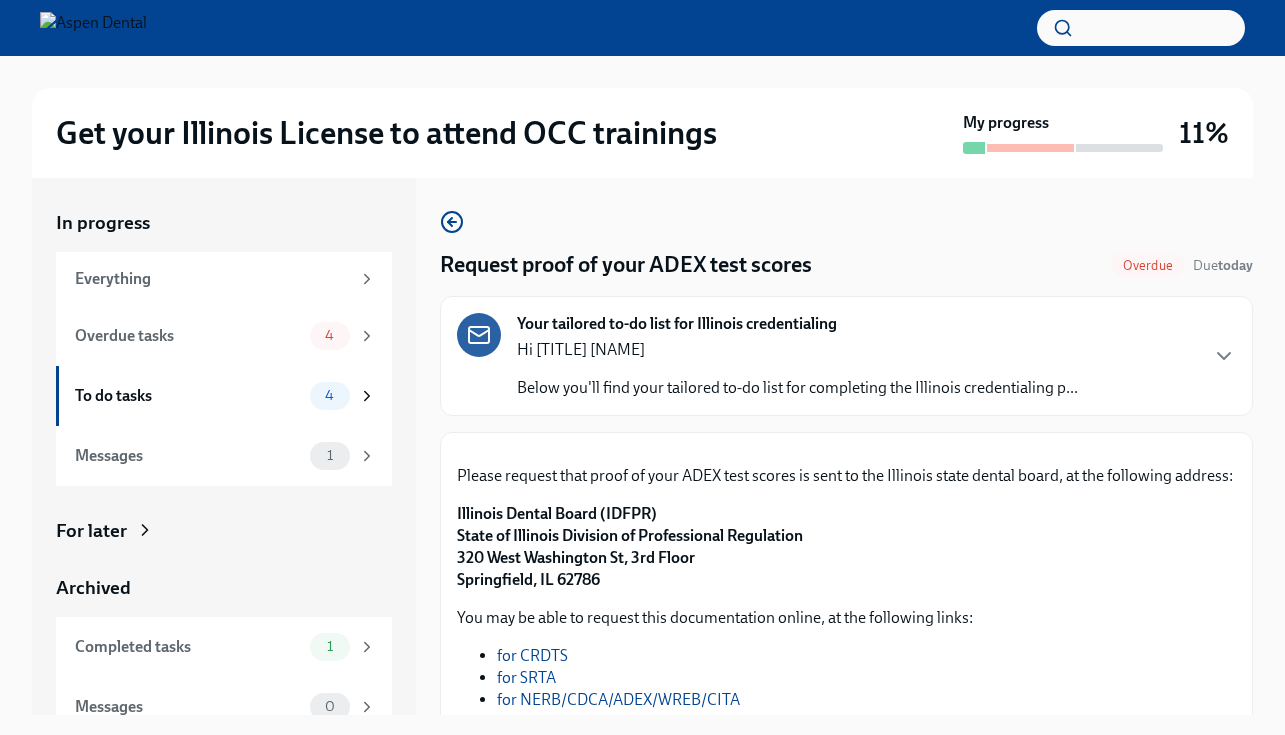 scroll, scrollTop: 0, scrollLeft: 0, axis: both 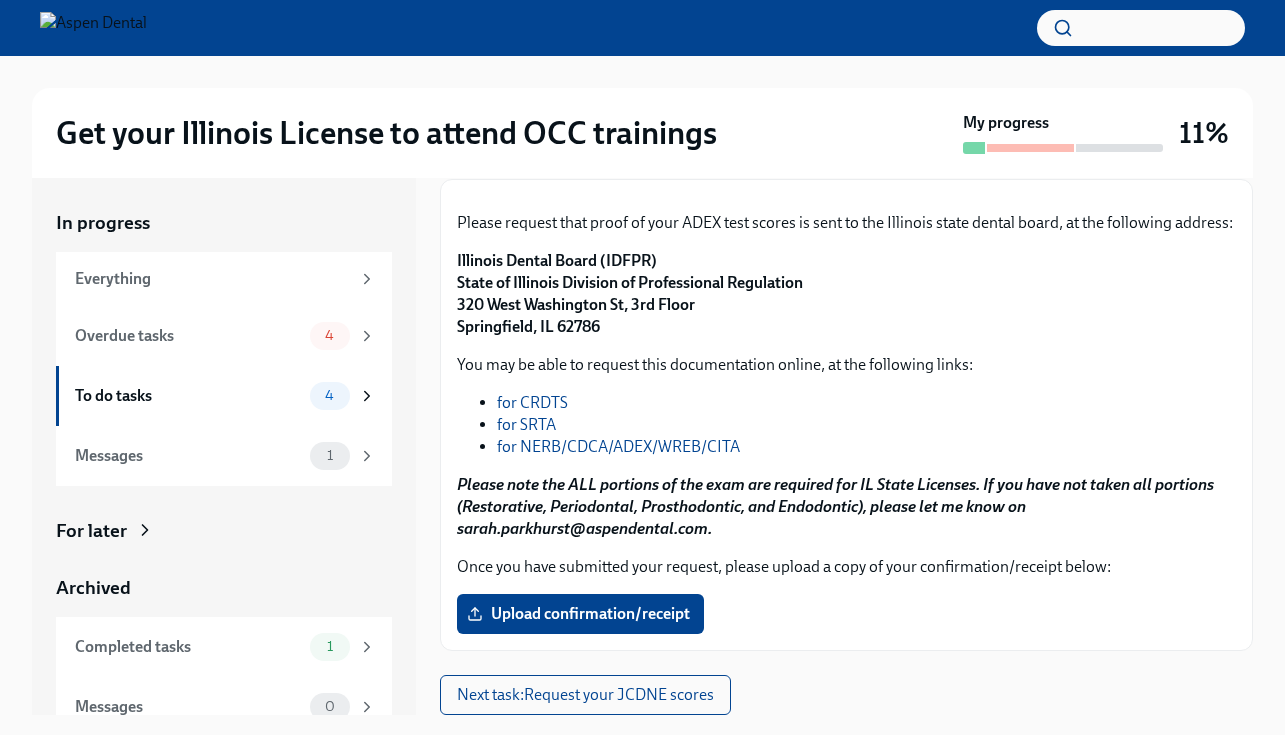 click on "[STATE] Dental Board (IDFPR)
State of [STATE] Division of Professional Regulation
[NUMBER] [STREET], [FLOOR]
[CITY], [STATE] [ZIP]" at bounding box center [846, 294] 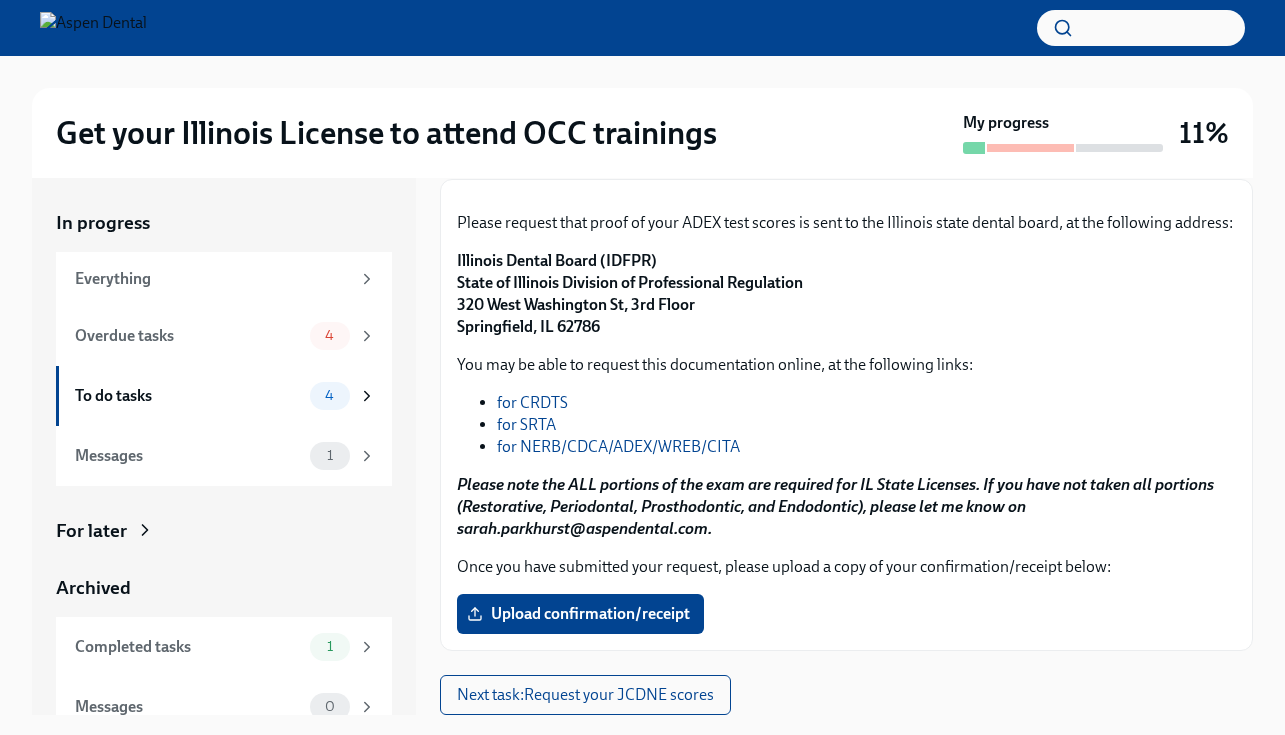 scroll, scrollTop: 466, scrollLeft: 0, axis: vertical 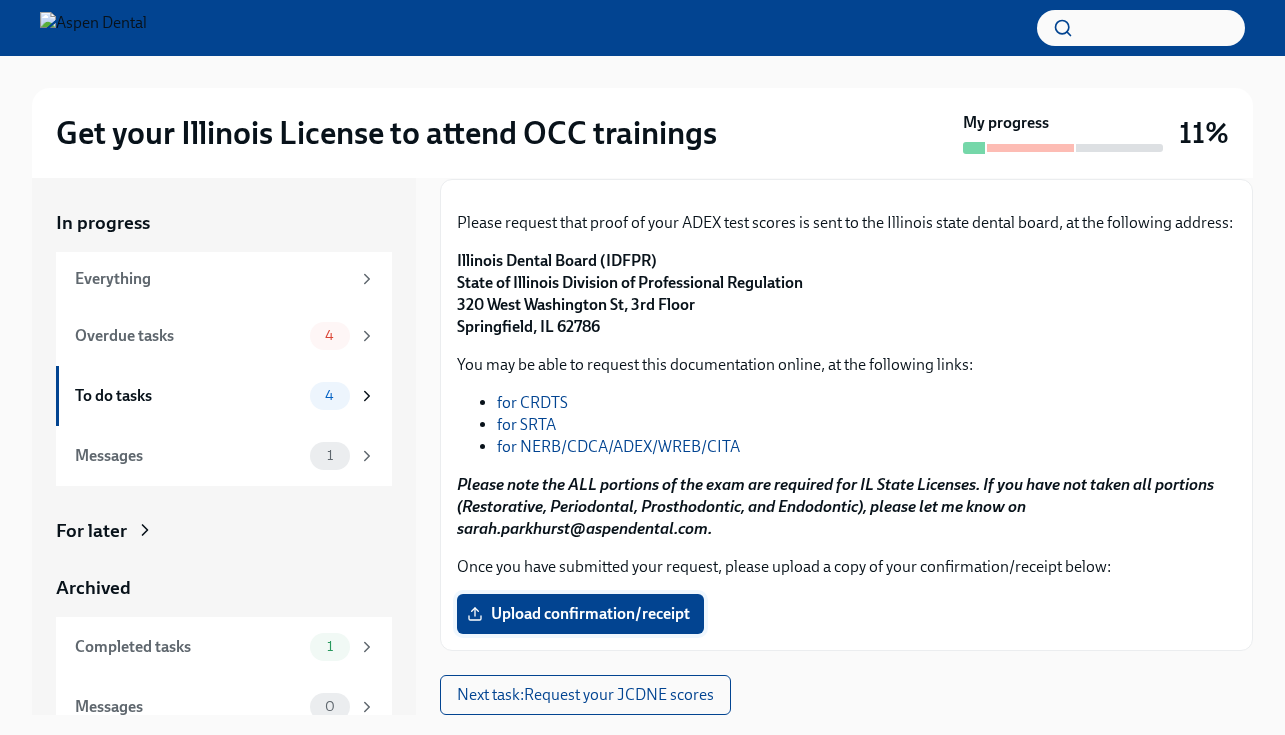 click on "Upload confirmation/receipt" at bounding box center (580, 614) 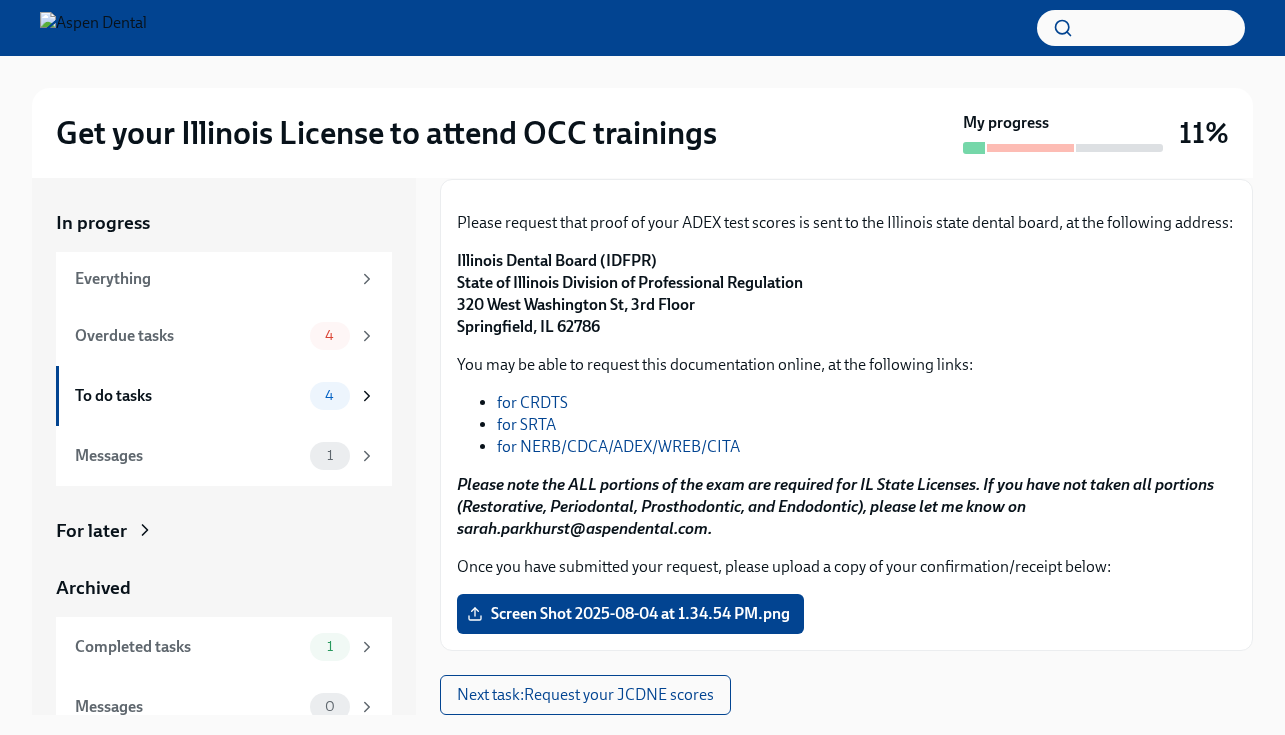 scroll, scrollTop: 448, scrollLeft: 0, axis: vertical 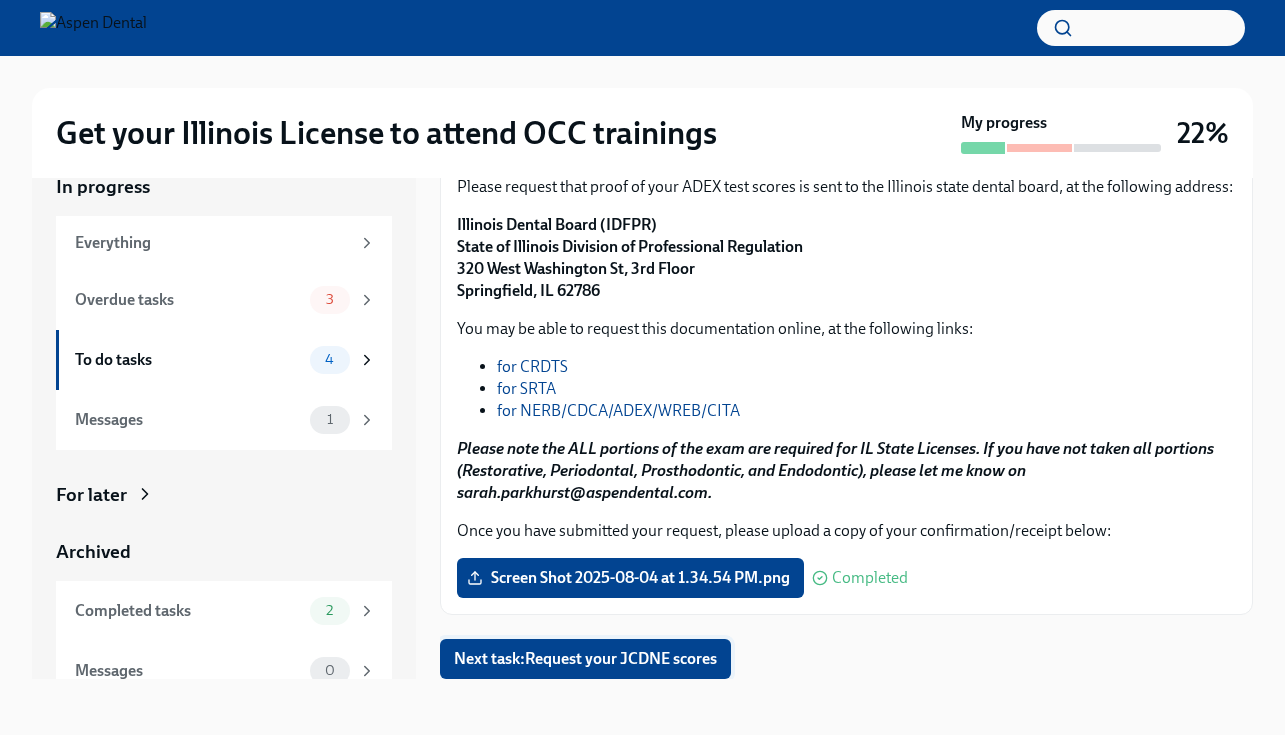 click on "Next task :  Request your JCDNE scores" at bounding box center (585, 659) 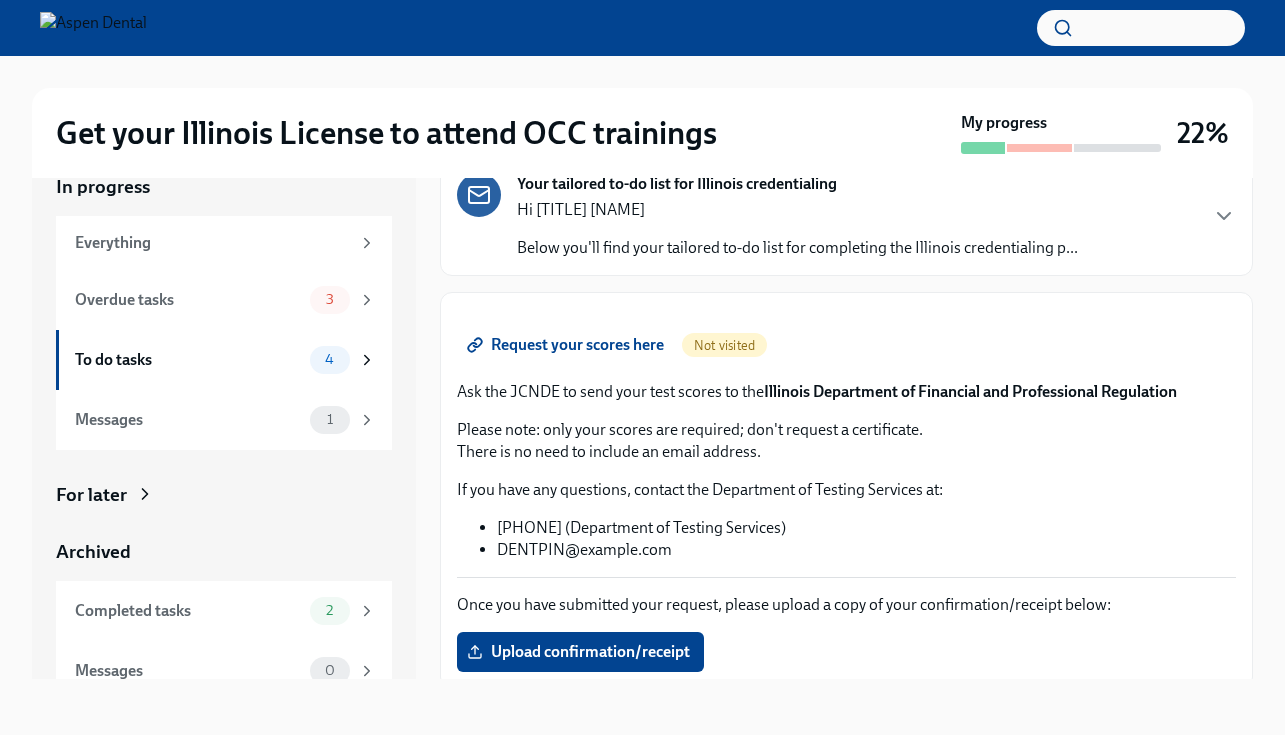 scroll, scrollTop: 105, scrollLeft: 0, axis: vertical 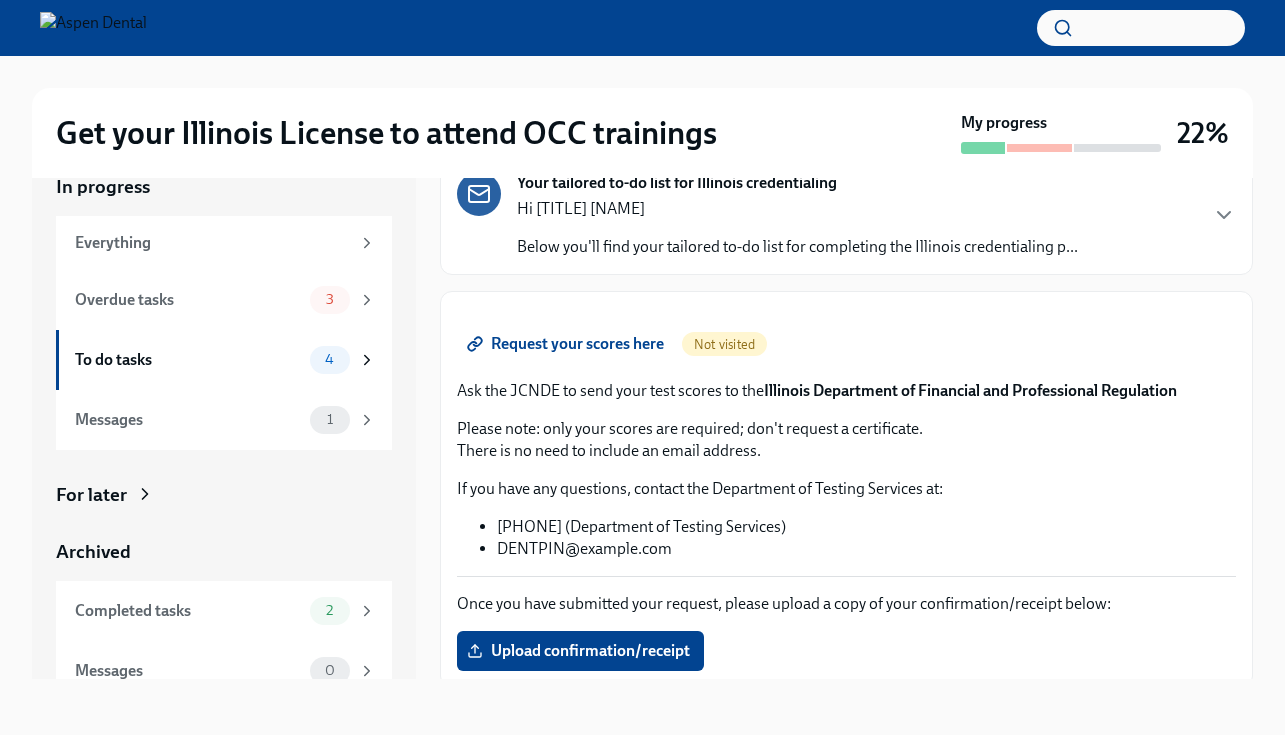 click on "Request your scores here" at bounding box center [567, 344] 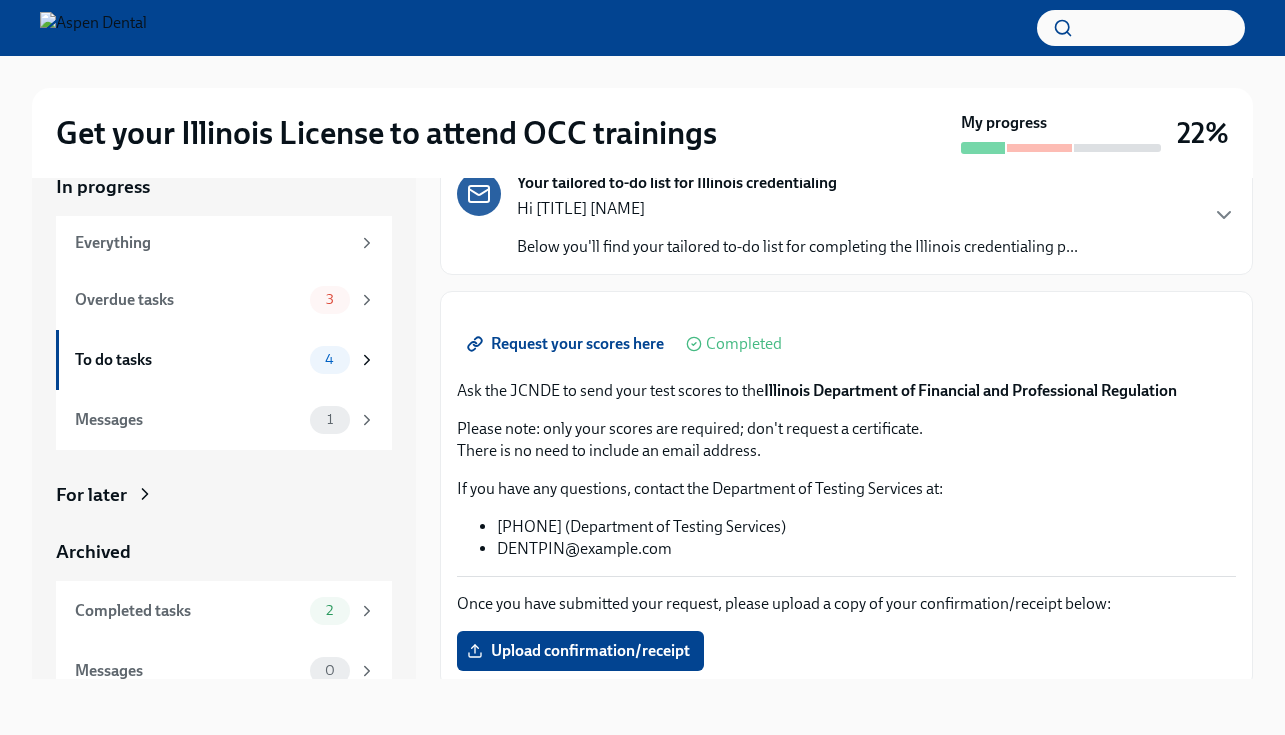 scroll, scrollTop: 223, scrollLeft: 0, axis: vertical 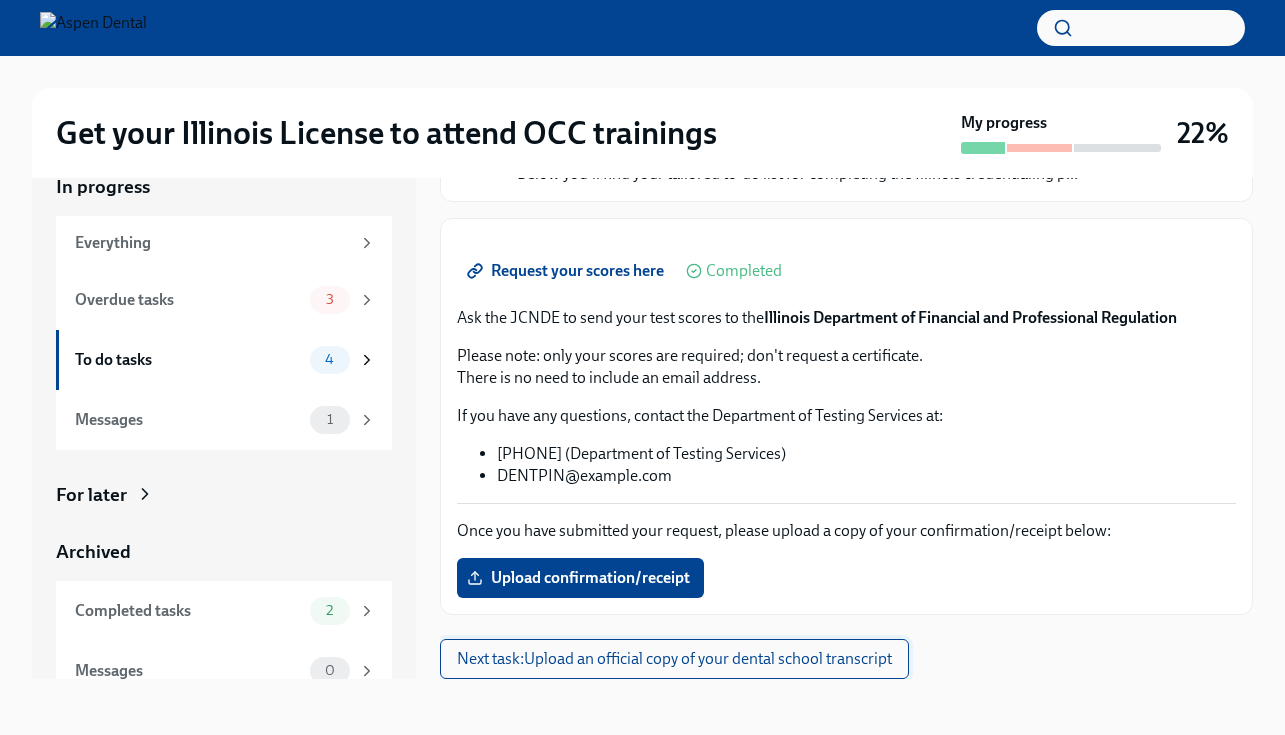 click on "Next task :  Upload an official copy of your dental school transcript" at bounding box center [674, 659] 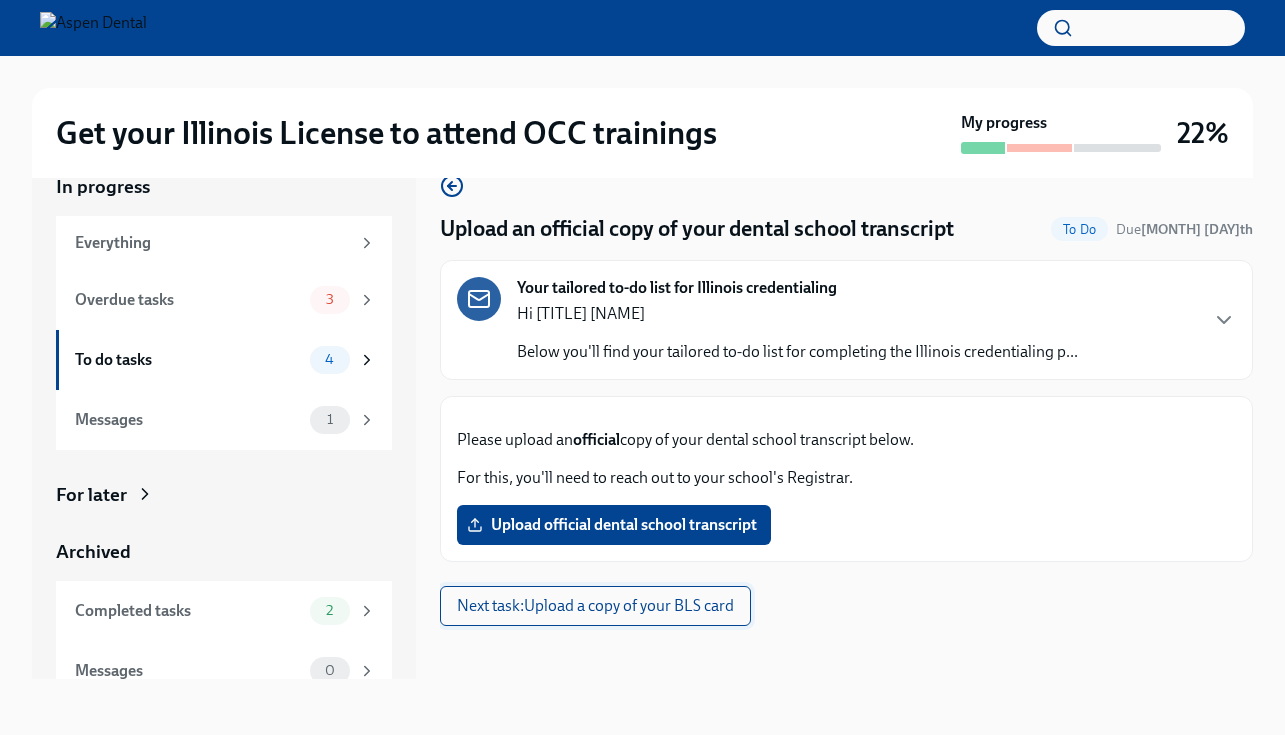 scroll, scrollTop: 160, scrollLeft: 0, axis: vertical 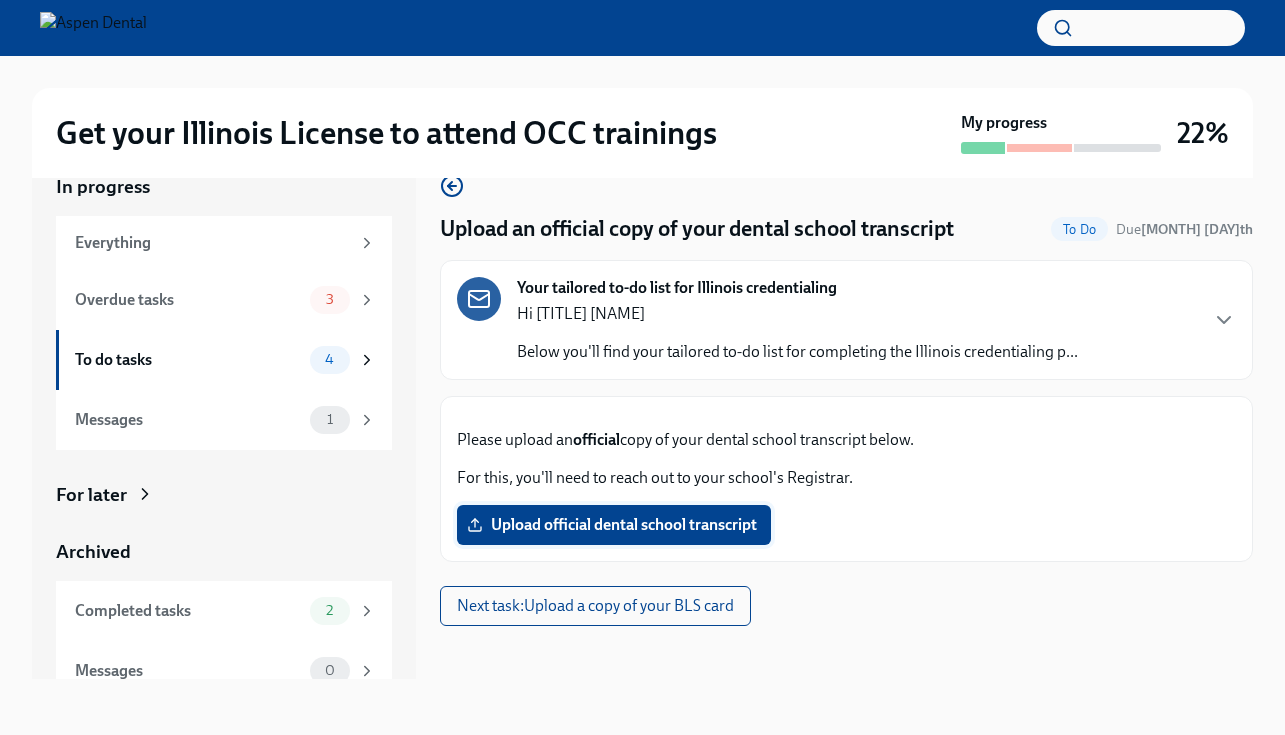 click on "Upload official dental school transcript" at bounding box center [614, 525] 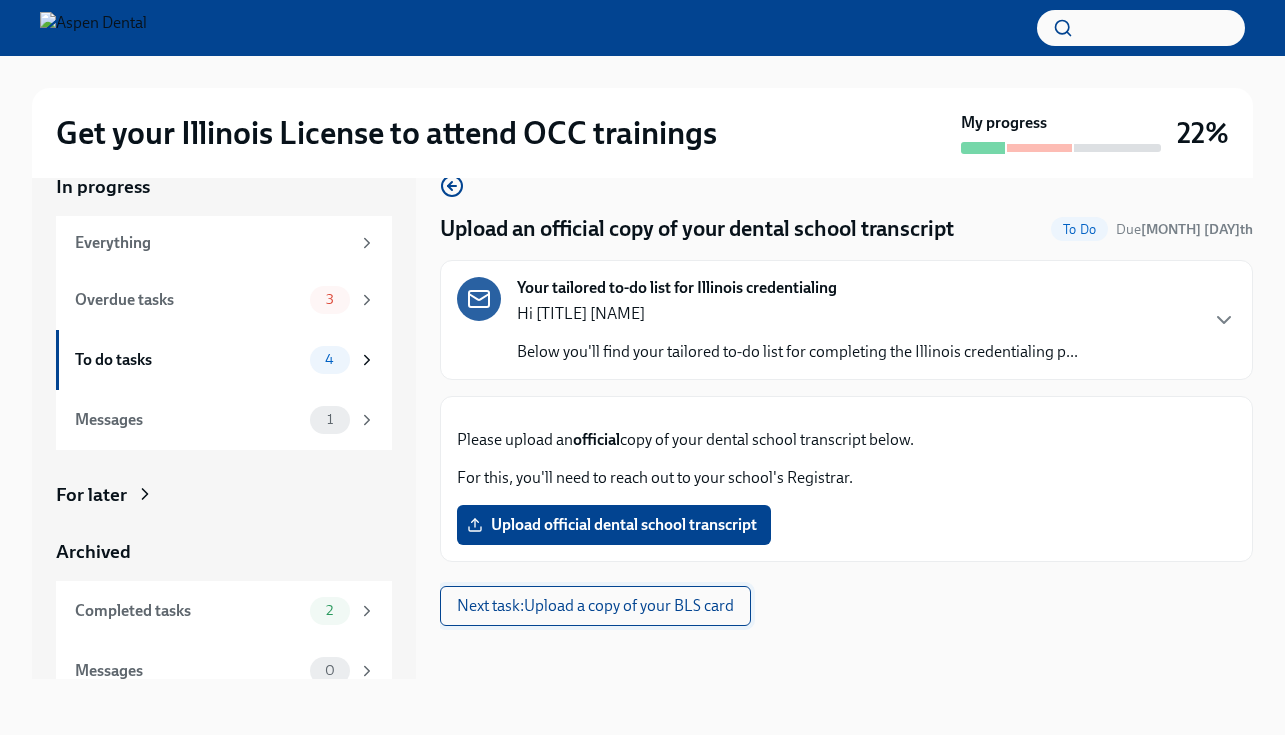 click on "Next task :  Upload a copy of your BLS card" at bounding box center [595, 606] 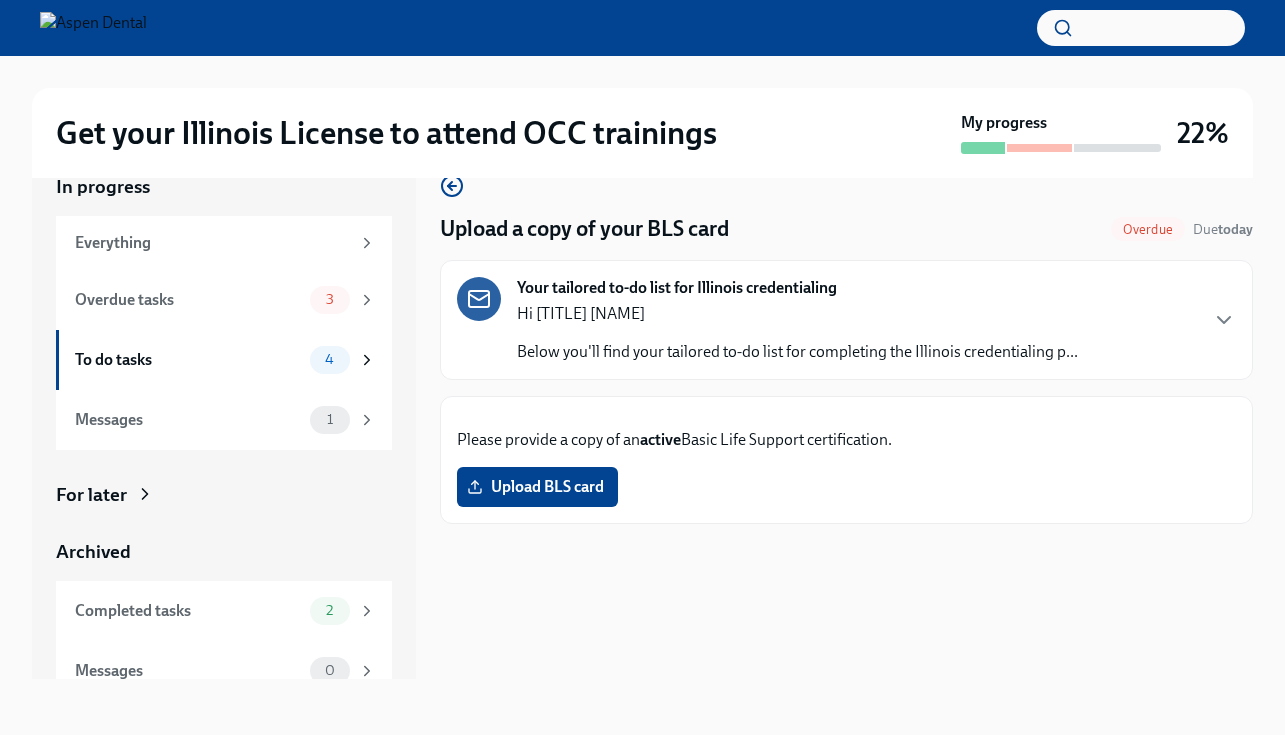 scroll, scrollTop: 58, scrollLeft: 0, axis: vertical 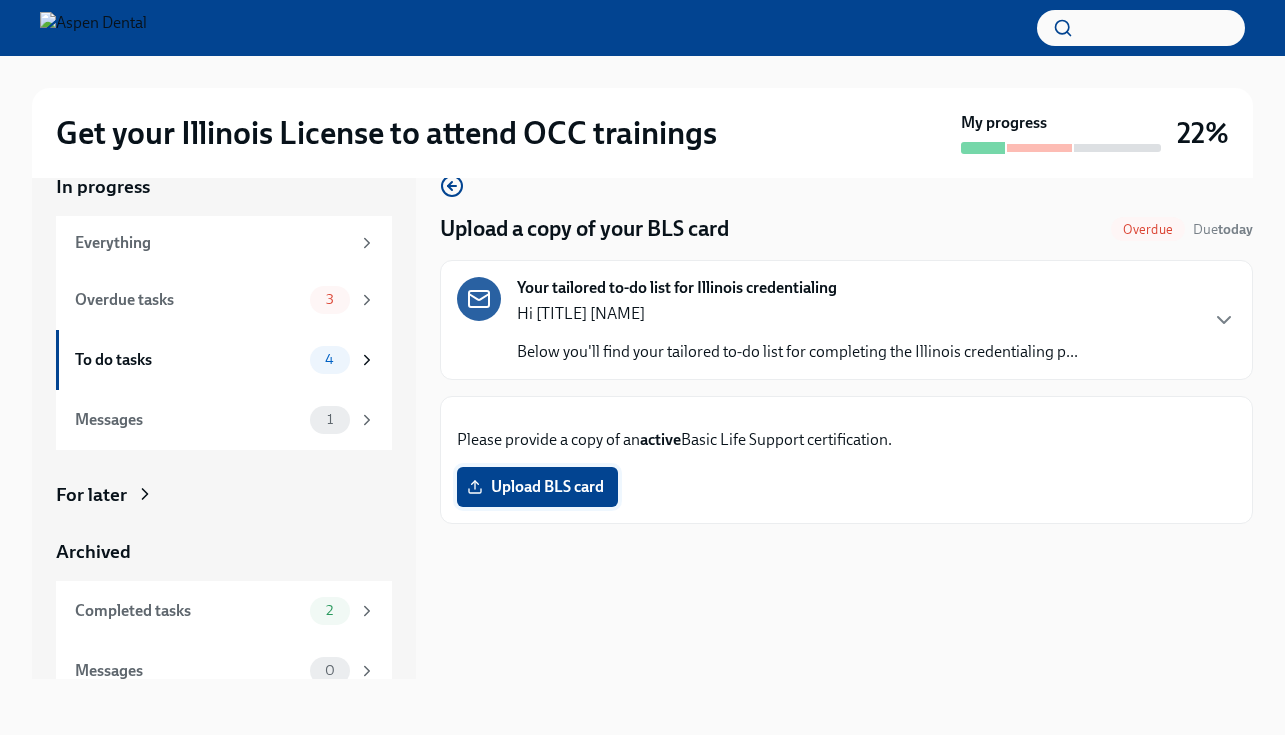 click on "Upload BLS card" at bounding box center (537, 487) 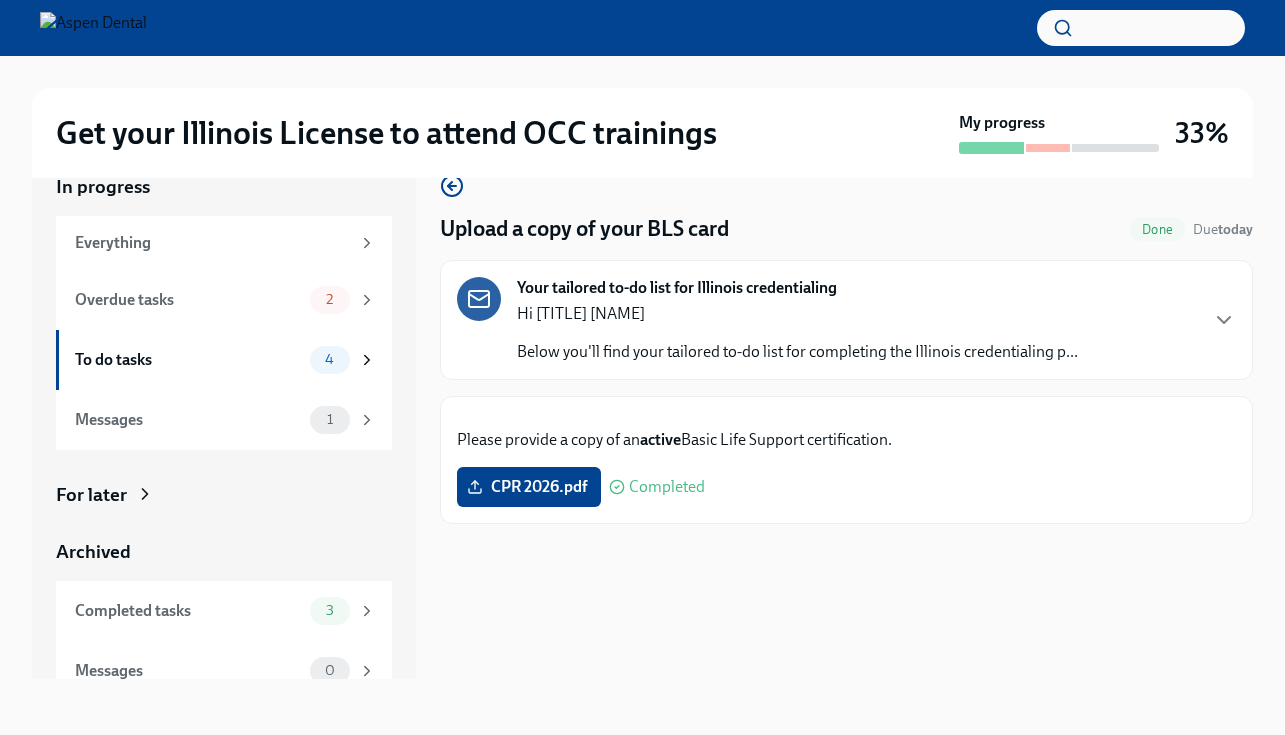 scroll, scrollTop: 0, scrollLeft: 0, axis: both 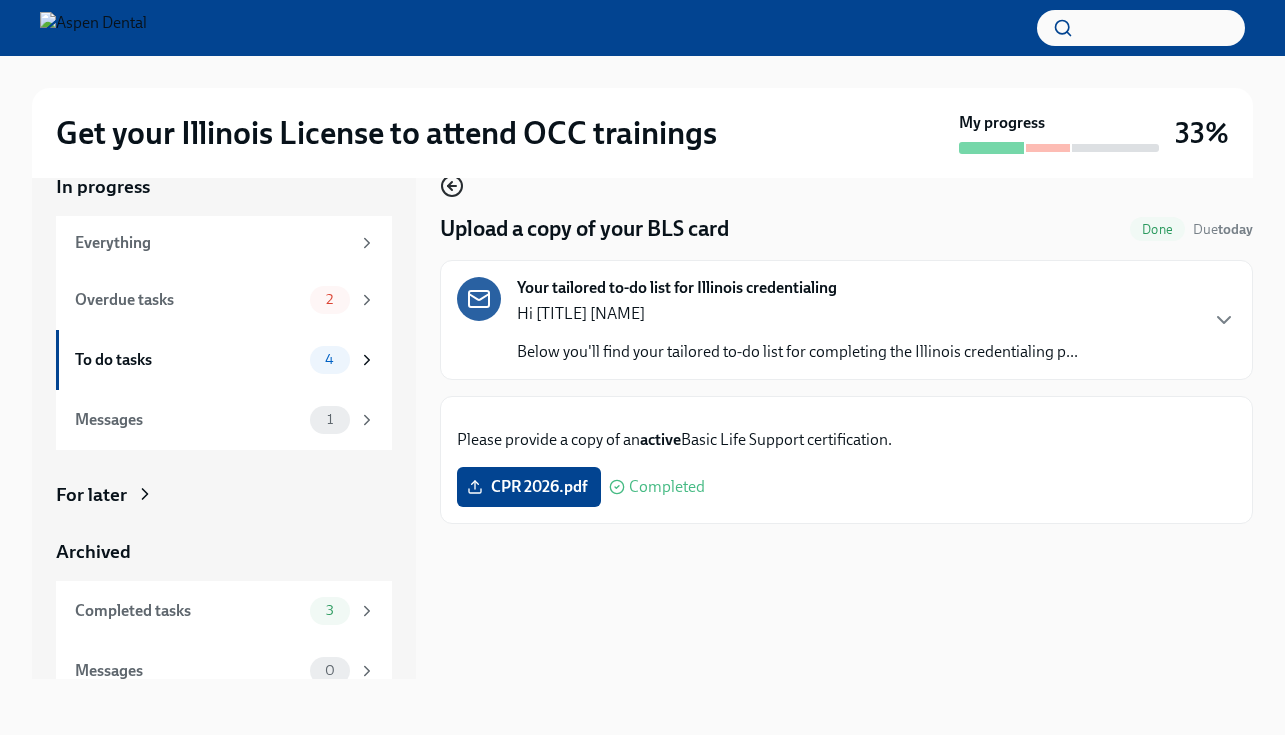 click 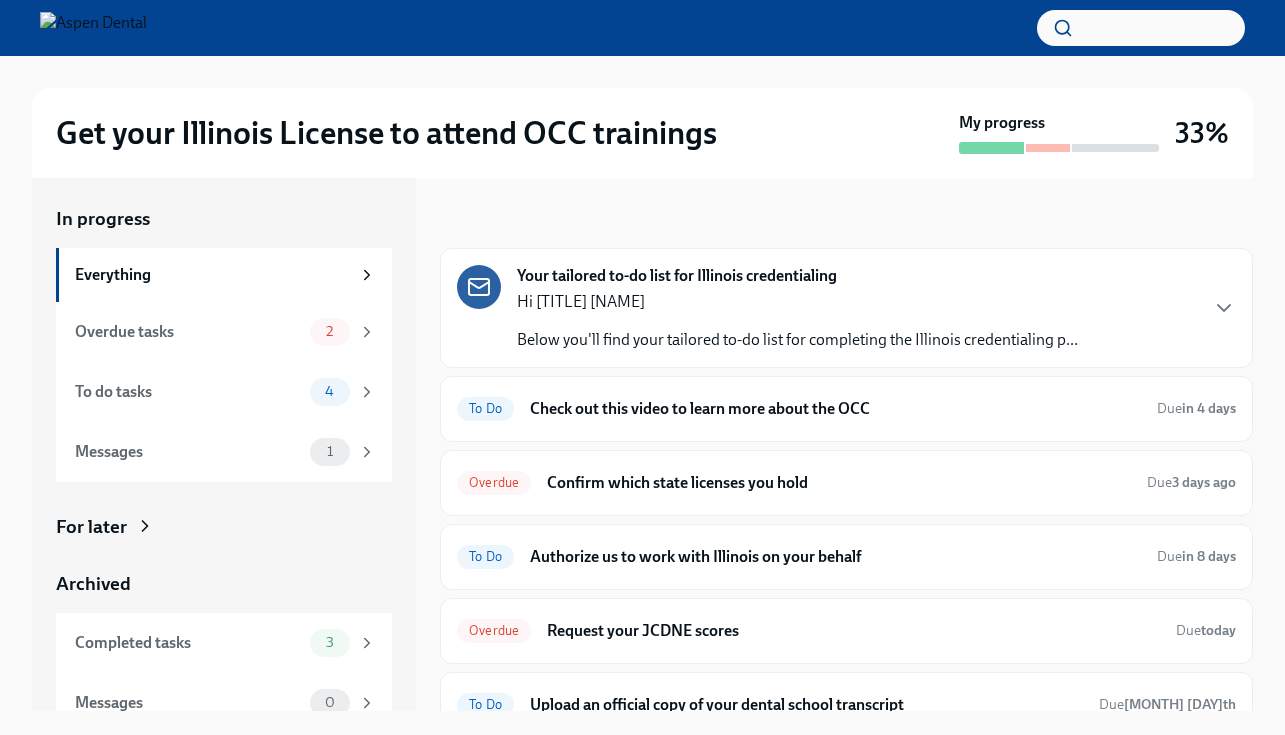 scroll, scrollTop: 4, scrollLeft: 0, axis: vertical 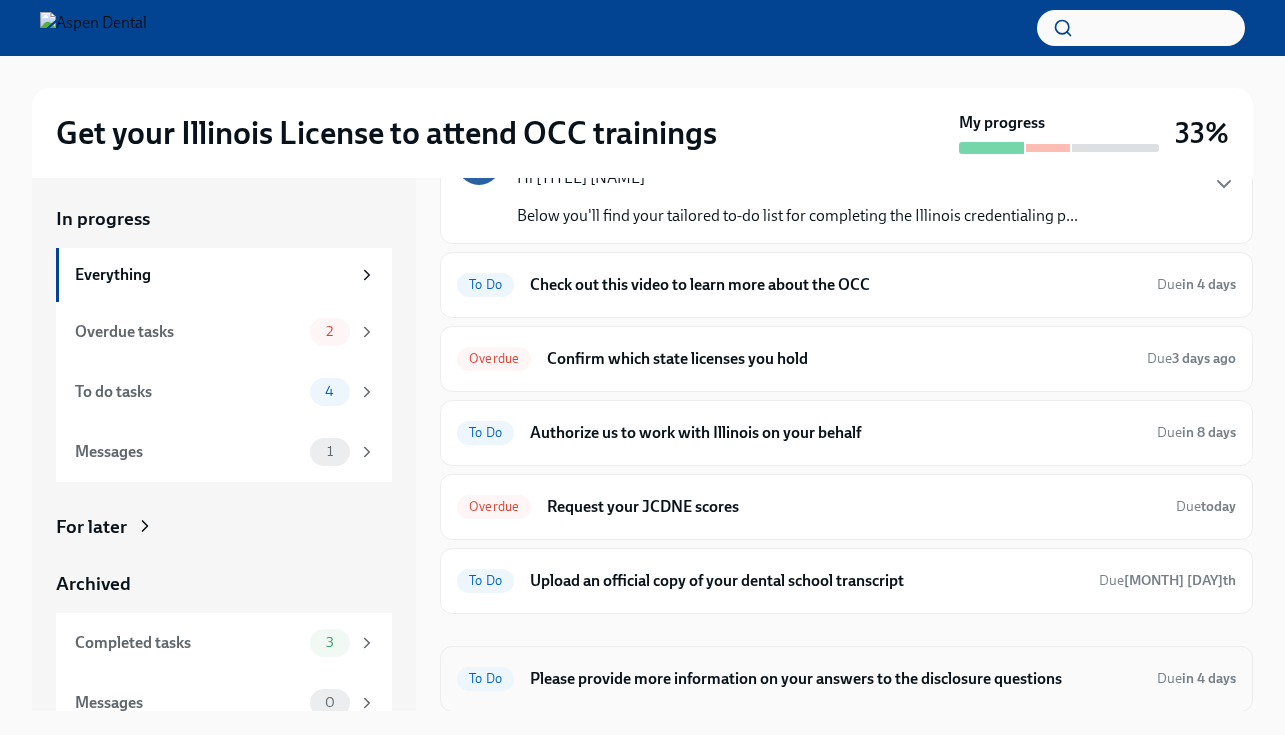 click on "Please provide more information on your answers to the disclosure questions" at bounding box center (835, 679) 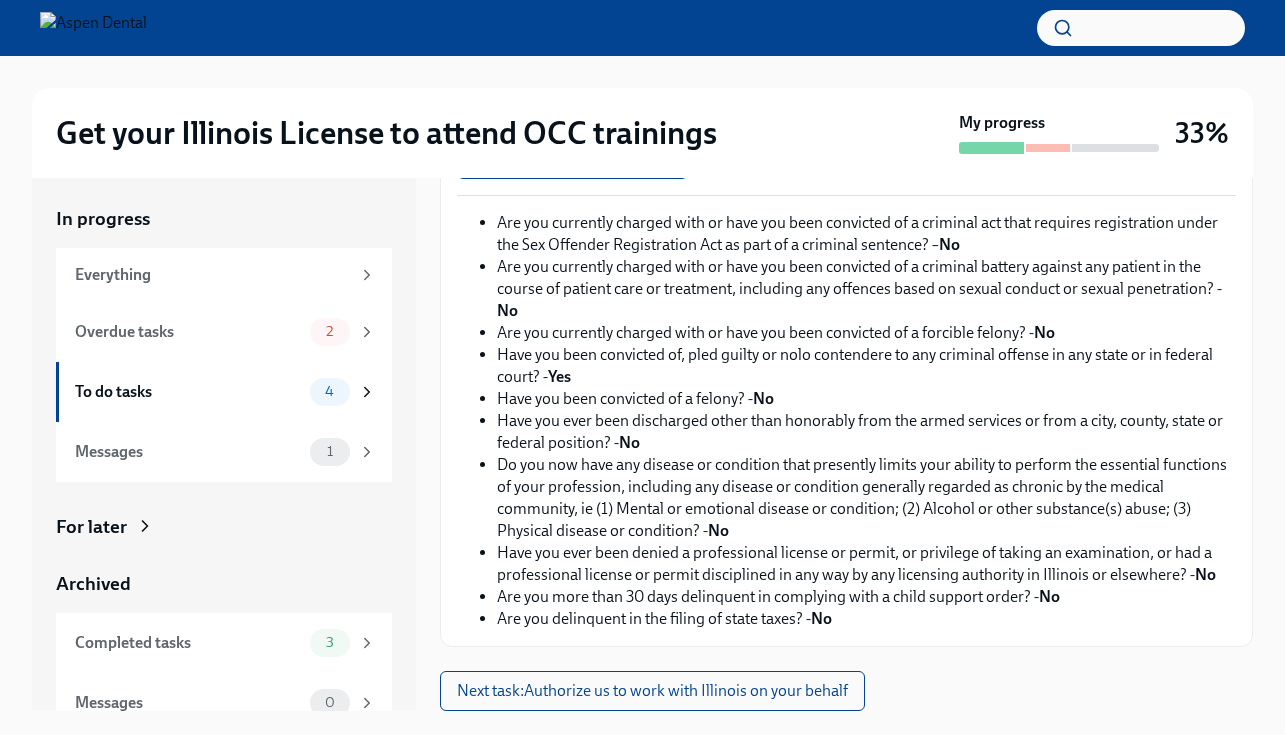scroll, scrollTop: 643, scrollLeft: 0, axis: vertical 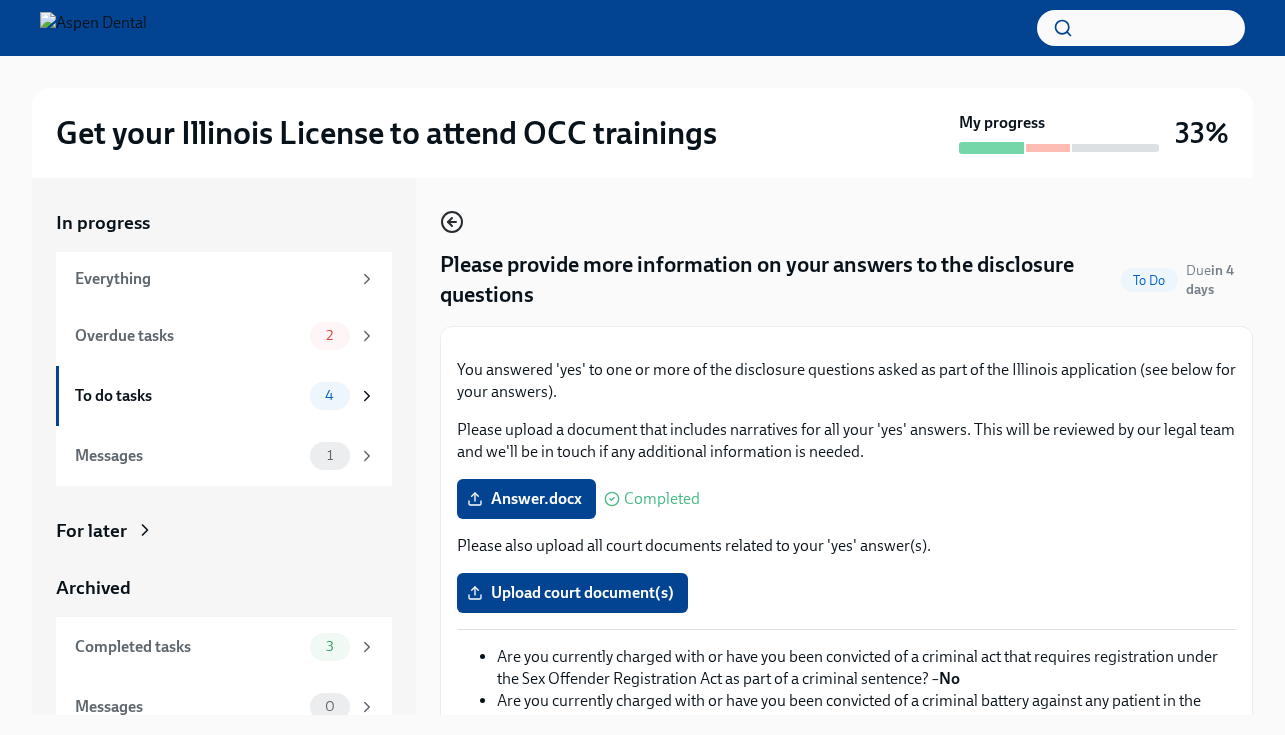 click 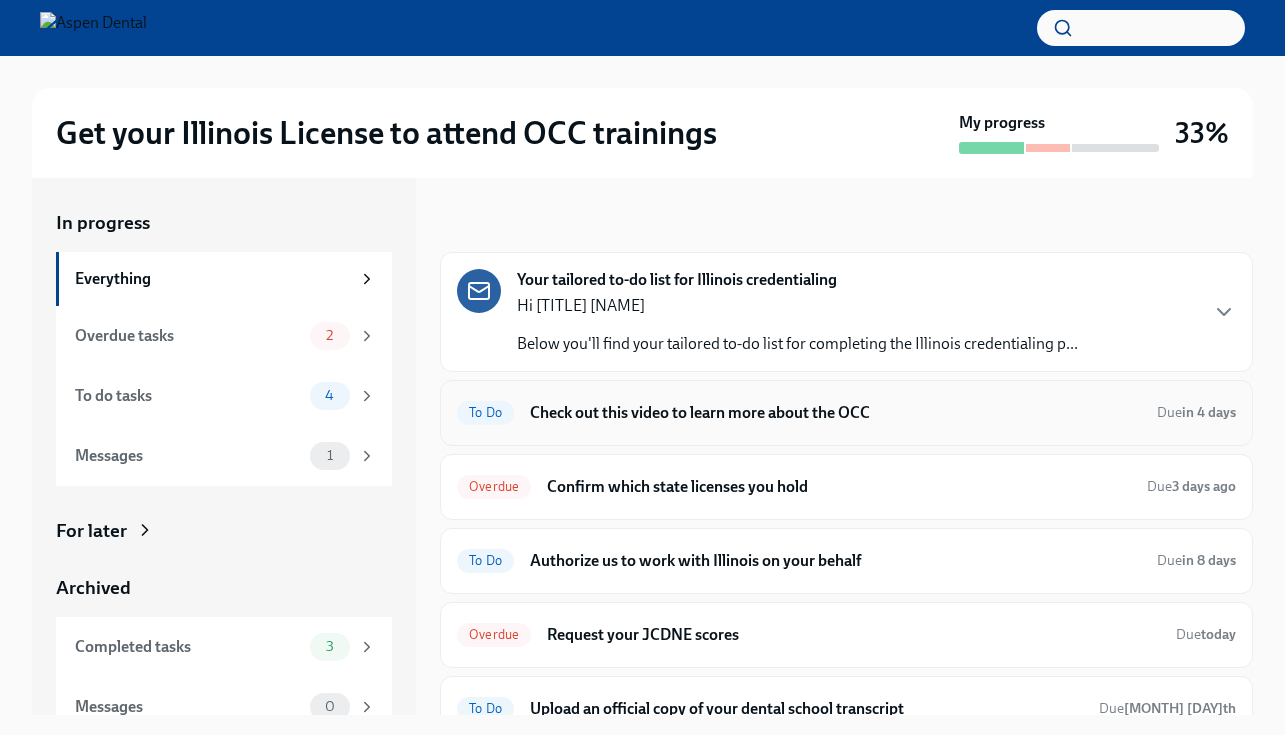 click on "Check out this video to learn more about the OCC" at bounding box center [835, 413] 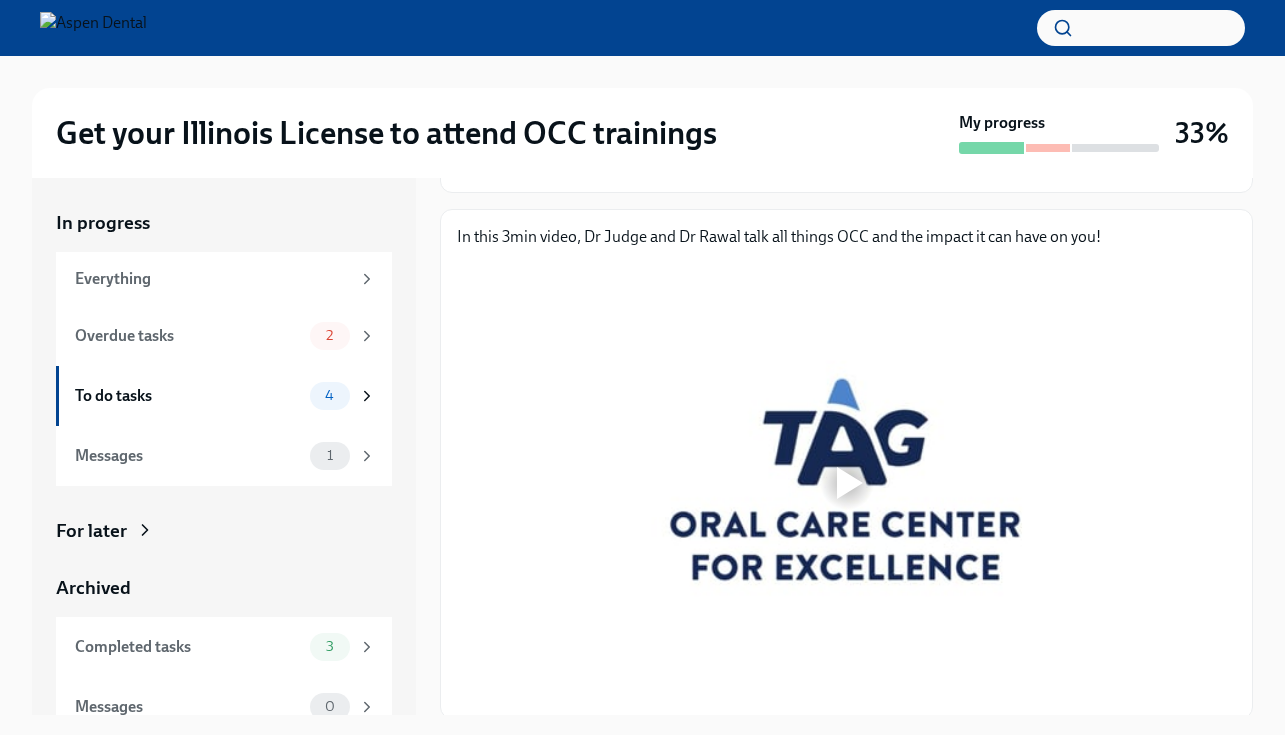 scroll, scrollTop: 226, scrollLeft: 0, axis: vertical 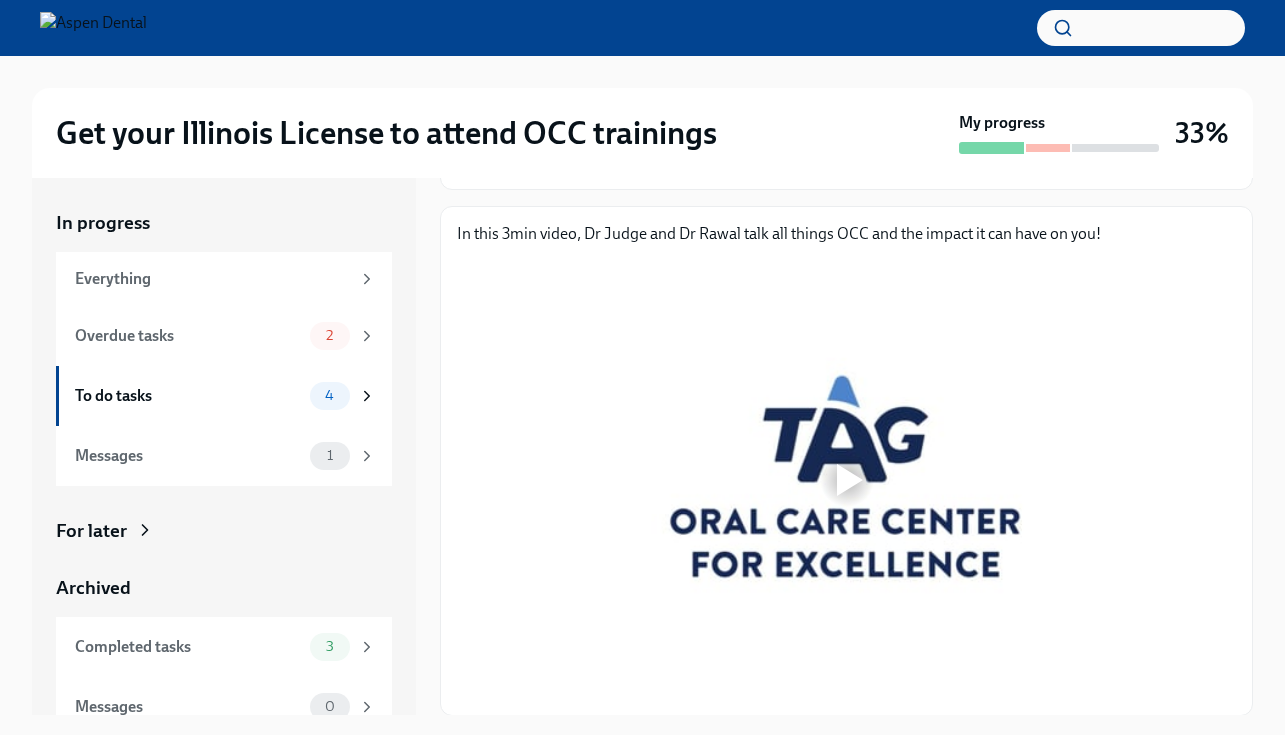click at bounding box center [847, 480] 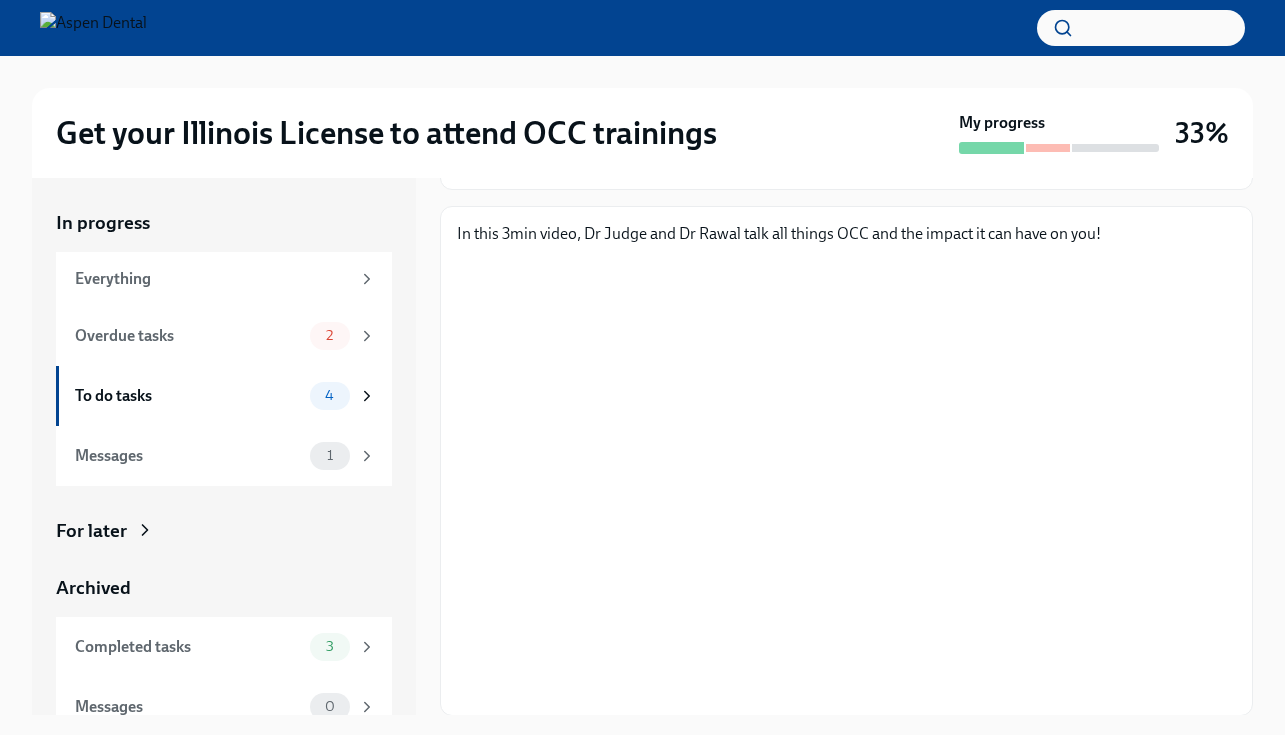 scroll, scrollTop: 36, scrollLeft: 0, axis: vertical 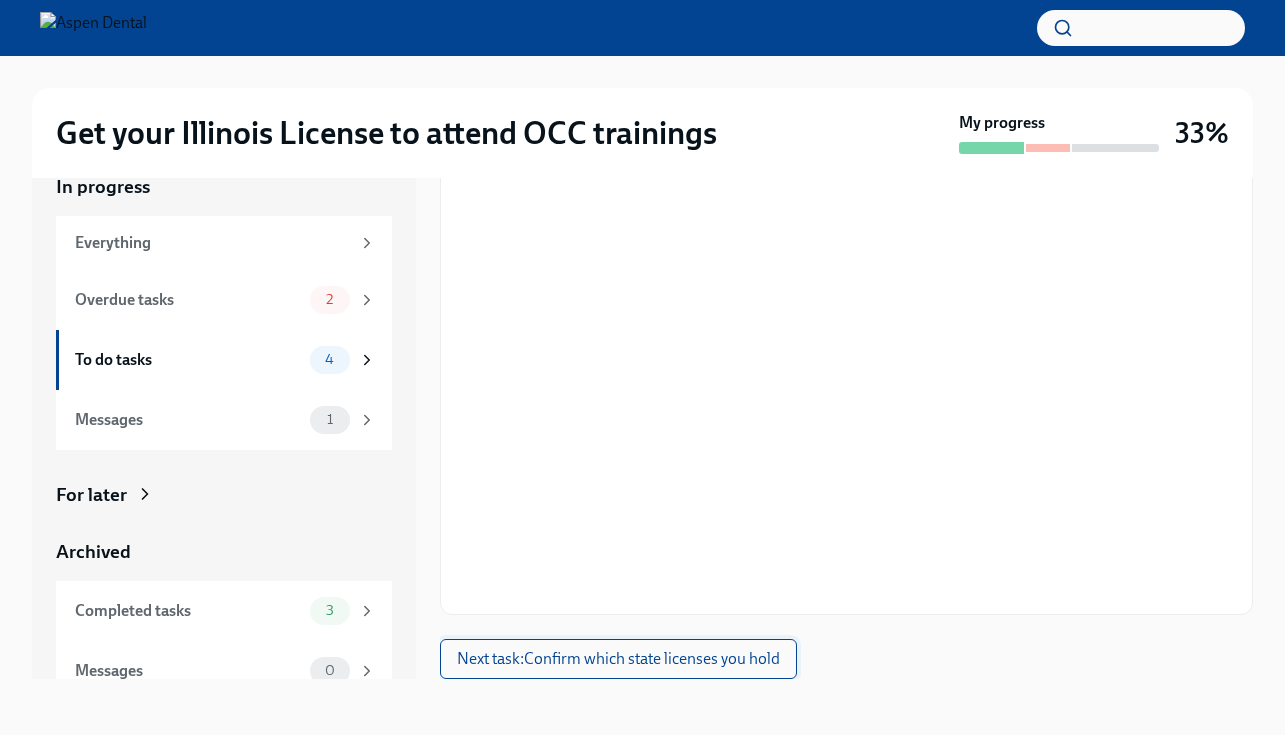 click on "Next task :  Confirm which state licenses you hold" at bounding box center (618, 659) 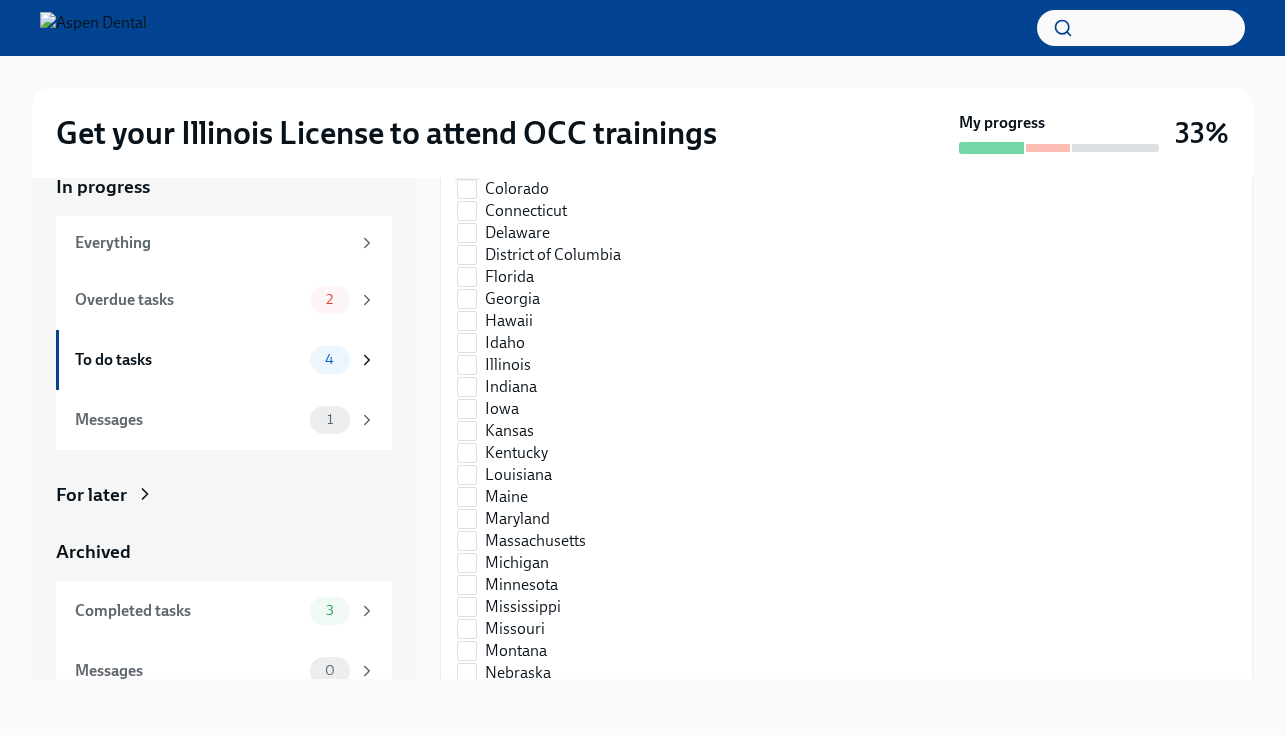 scroll, scrollTop: 511, scrollLeft: 0, axis: vertical 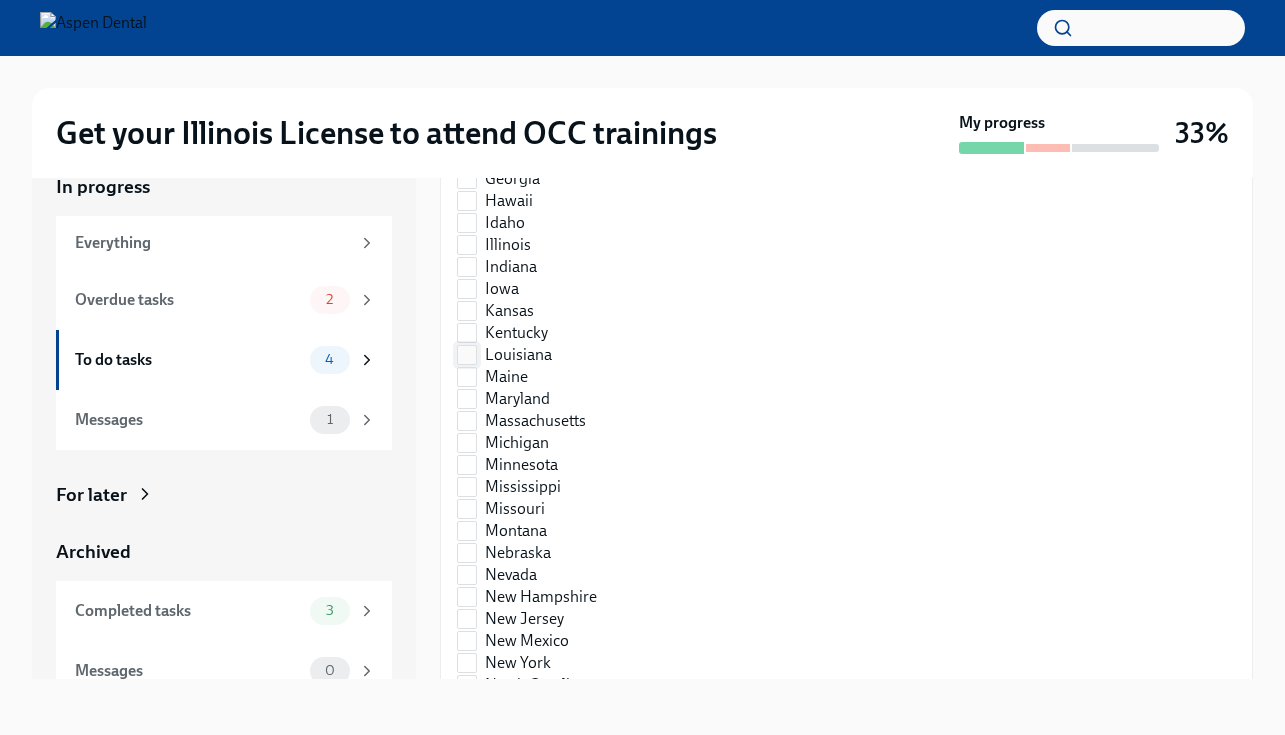 click on "Louisiana" at bounding box center [467, 355] 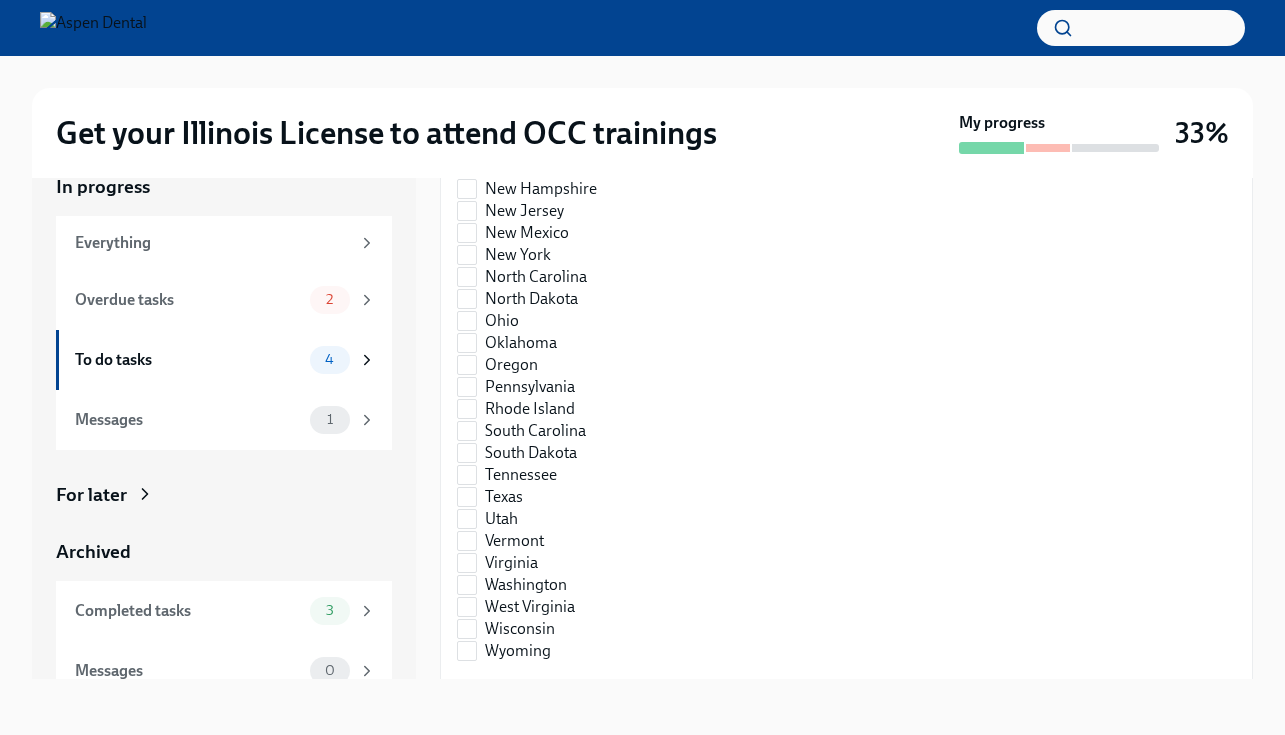 scroll, scrollTop: 922, scrollLeft: 0, axis: vertical 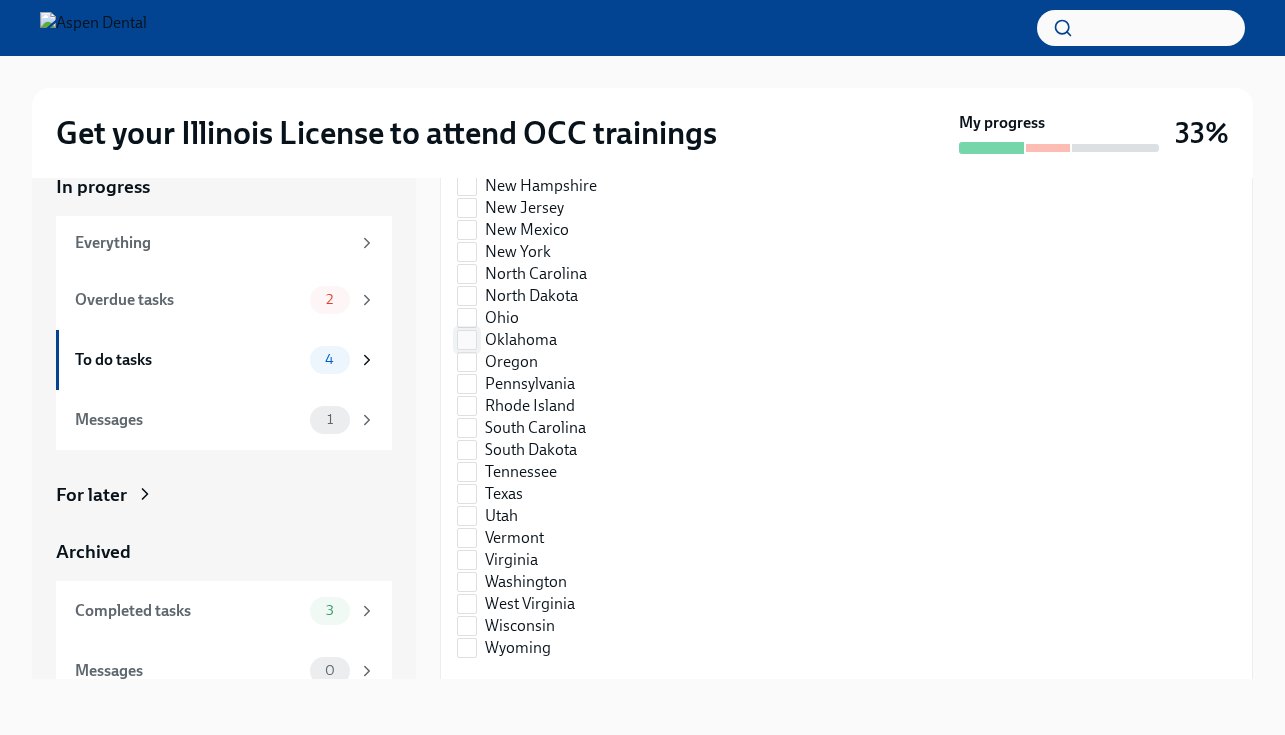 click on "Oklahoma" at bounding box center (467, 340) 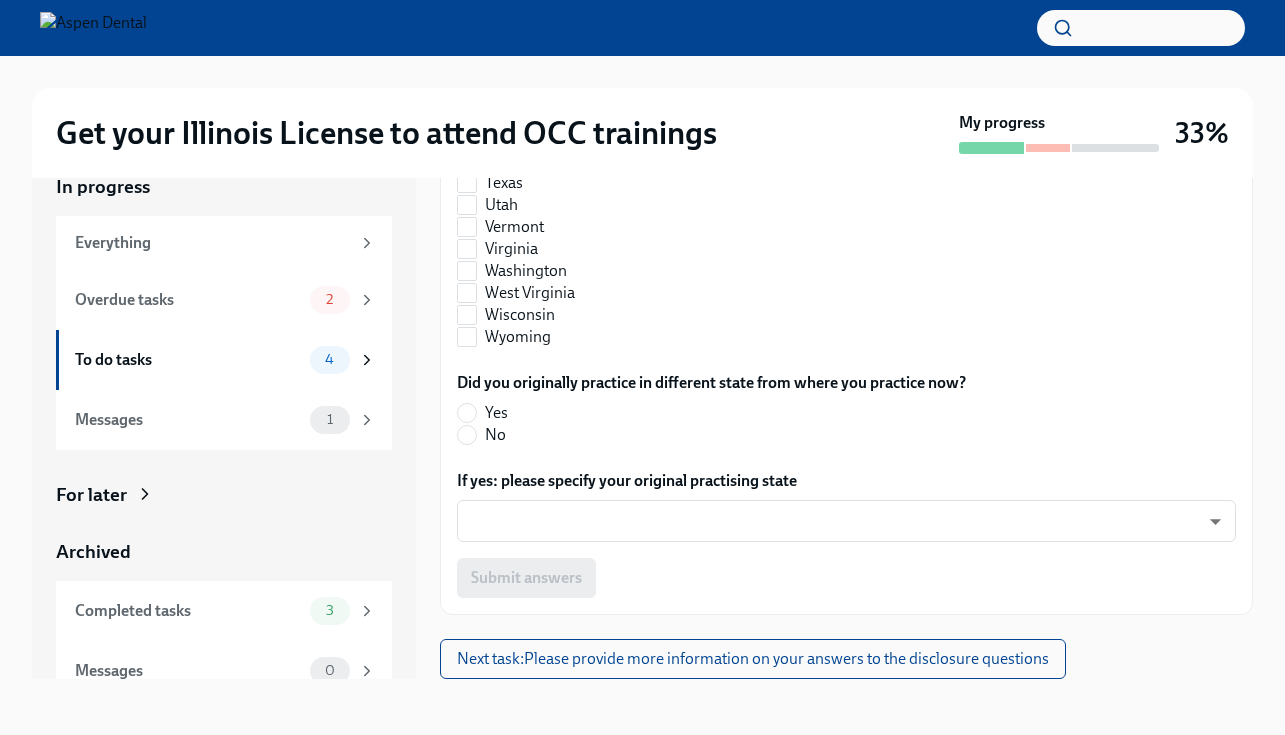 scroll, scrollTop: 1308, scrollLeft: 0, axis: vertical 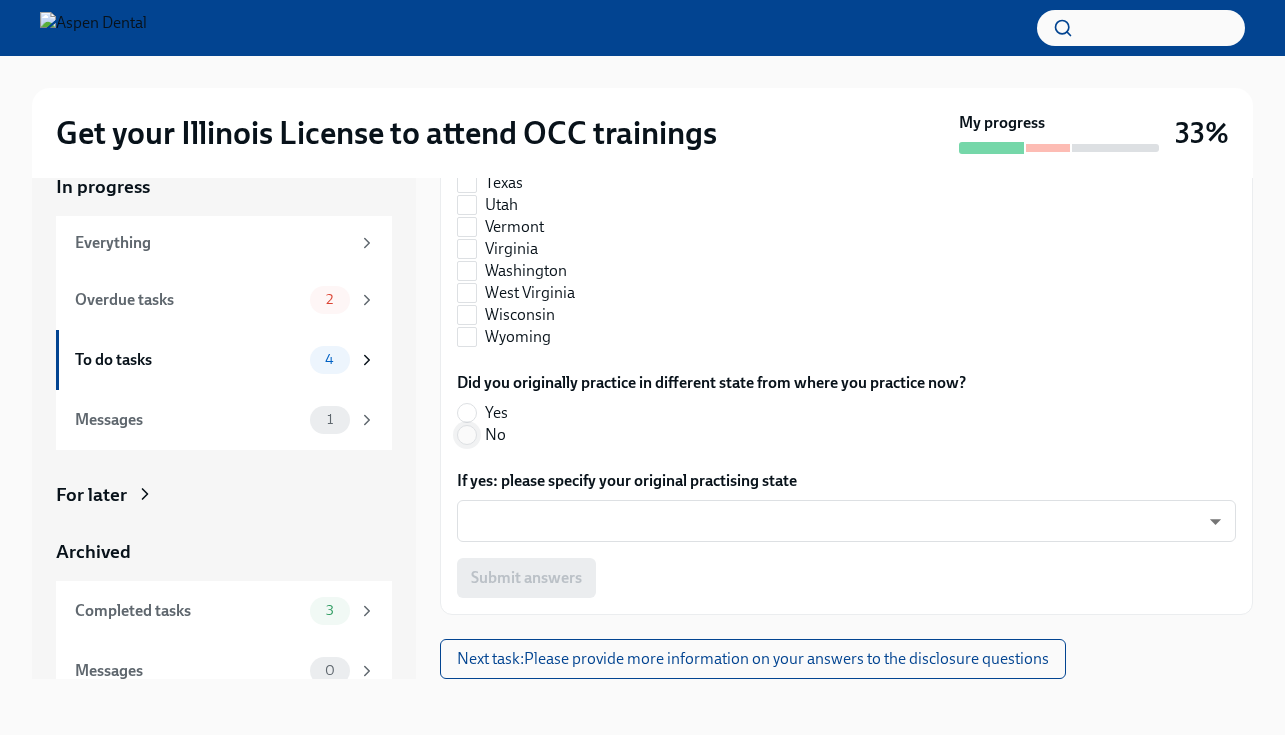 click on "No" at bounding box center [467, 435] 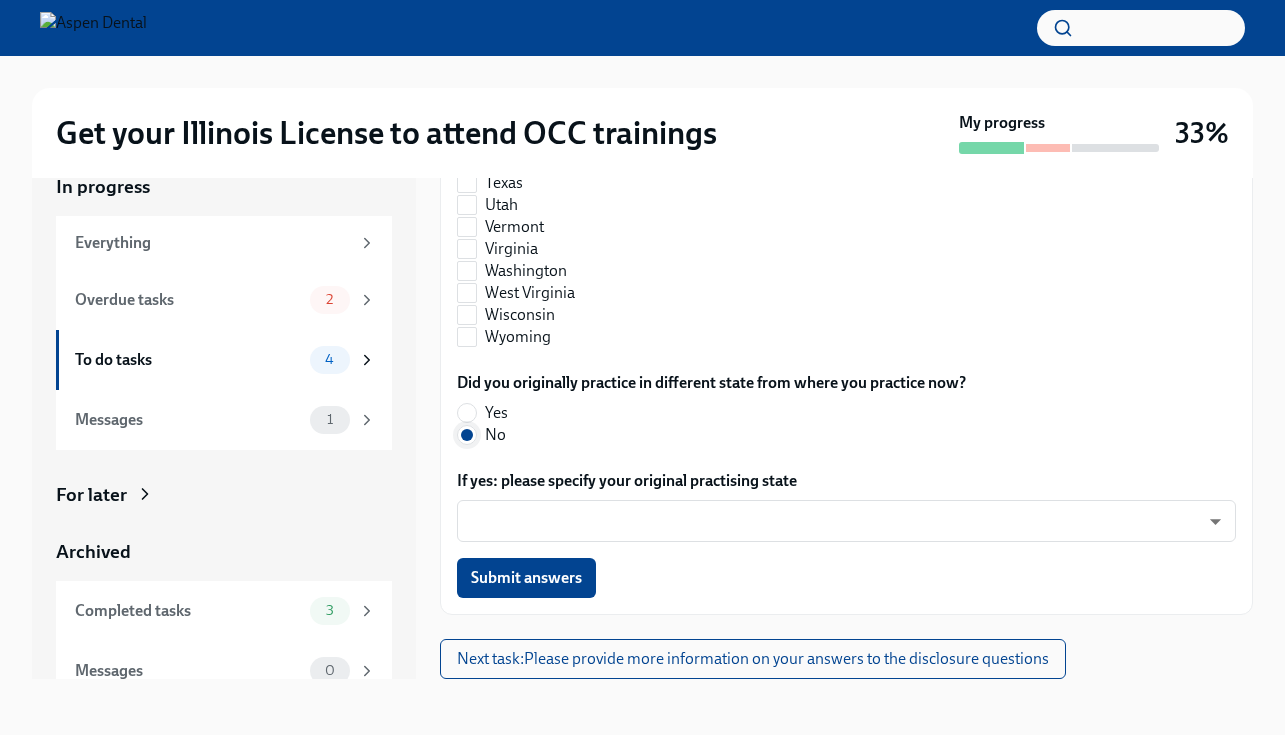 scroll, scrollTop: 1446, scrollLeft: 0, axis: vertical 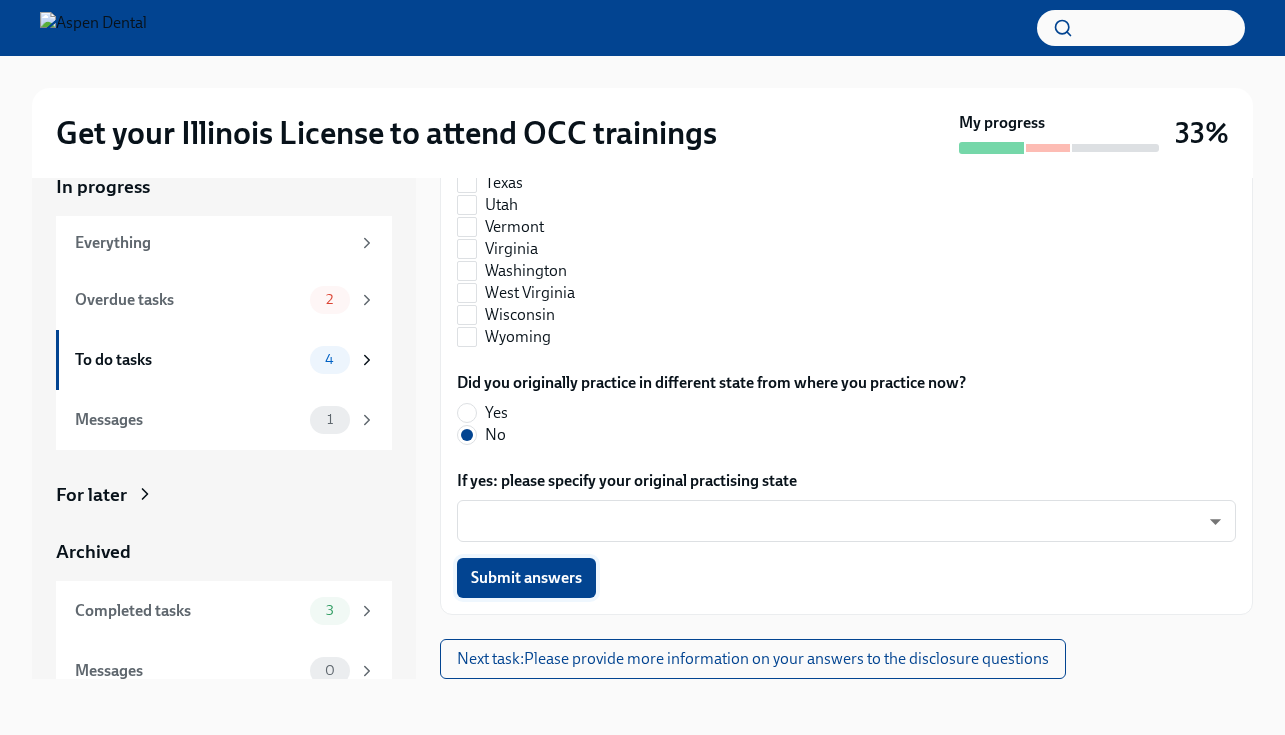 click on "Submit answers" at bounding box center [526, 578] 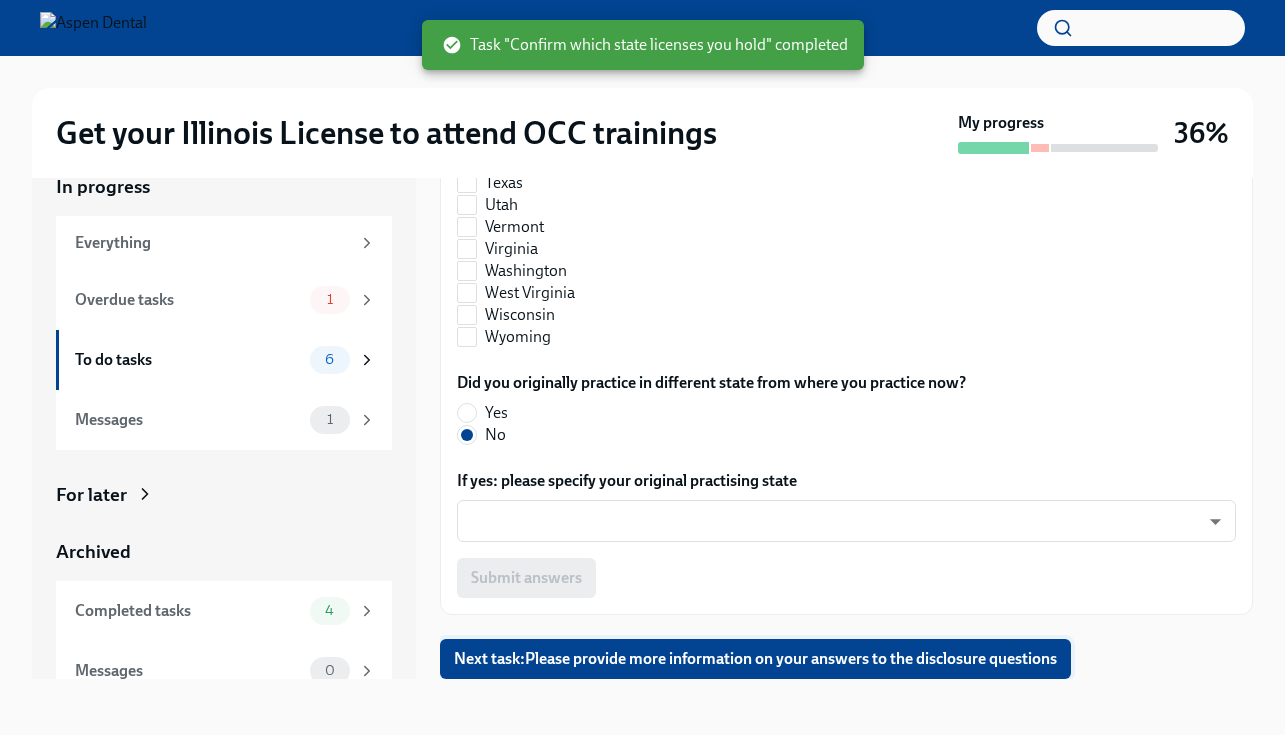click on "Next task :  Please provide more information on your answers to the disclosure questions" at bounding box center (755, 659) 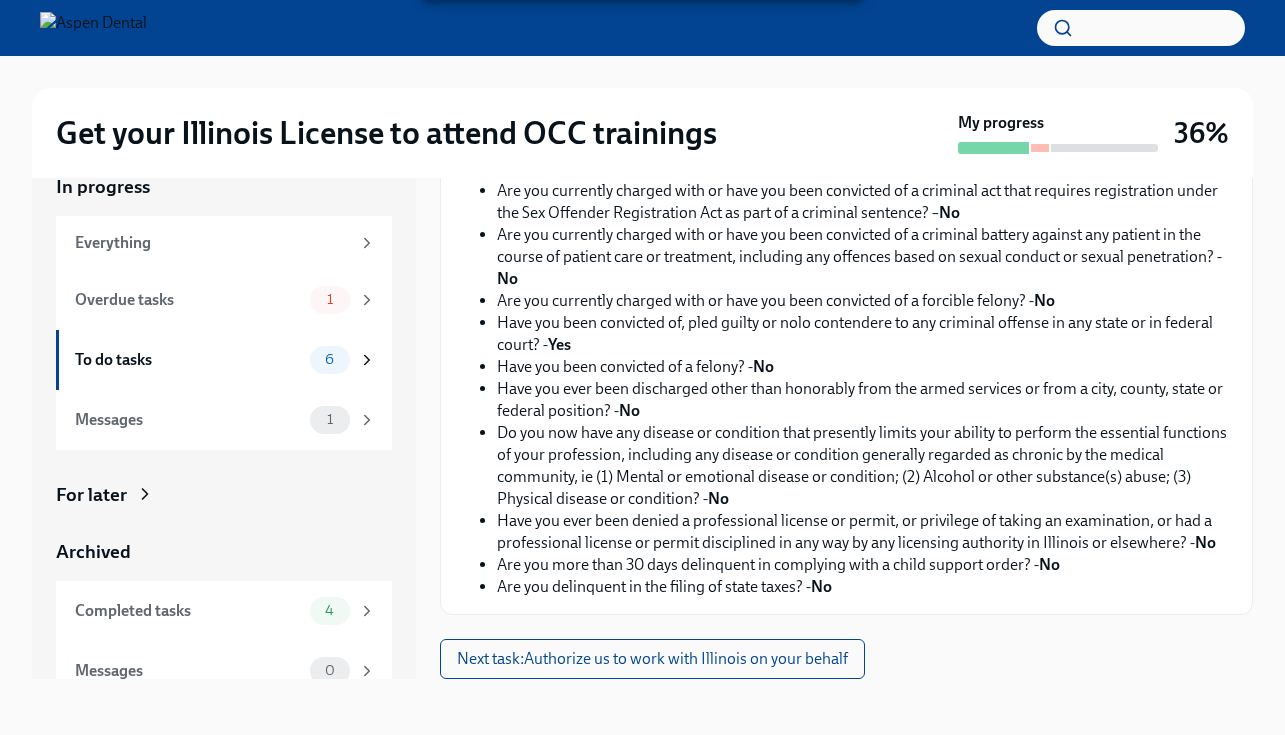 scroll, scrollTop: 0, scrollLeft: 0, axis: both 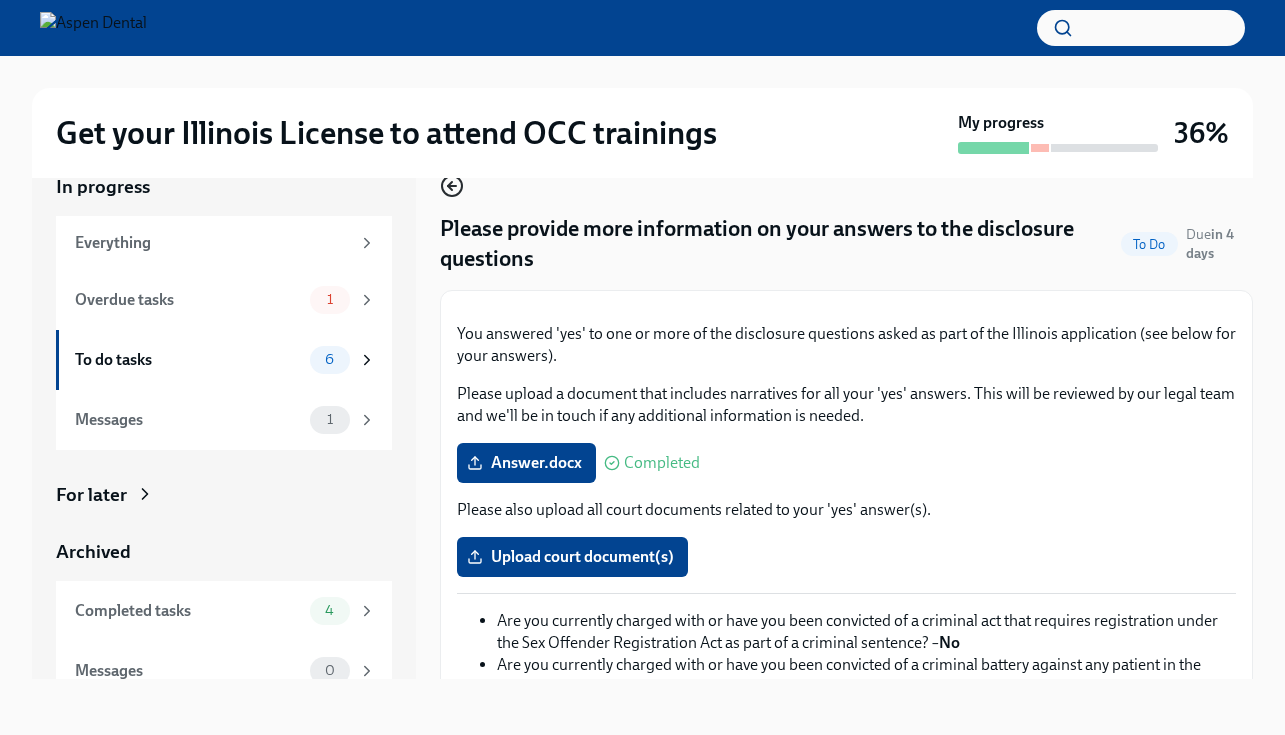 click 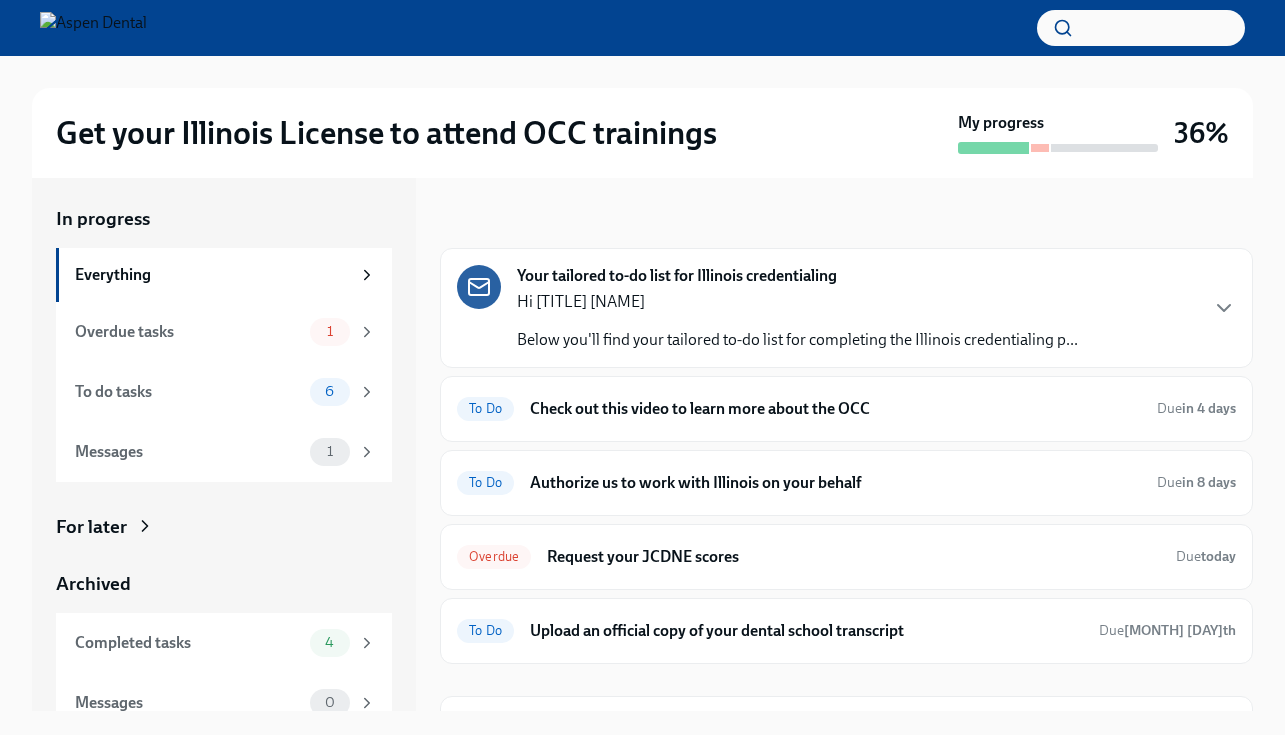 scroll, scrollTop: 4, scrollLeft: 0, axis: vertical 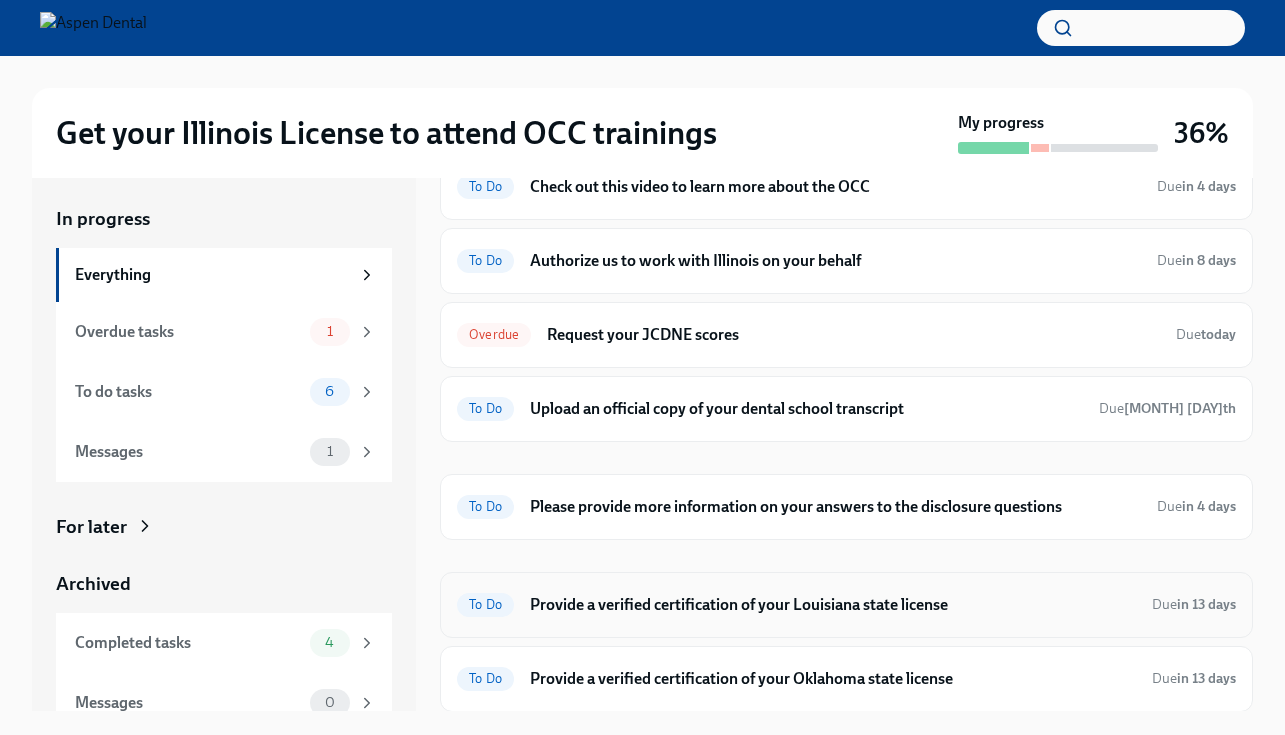 click on "Provide a verified certification of your Louisiana state license" at bounding box center [833, 605] 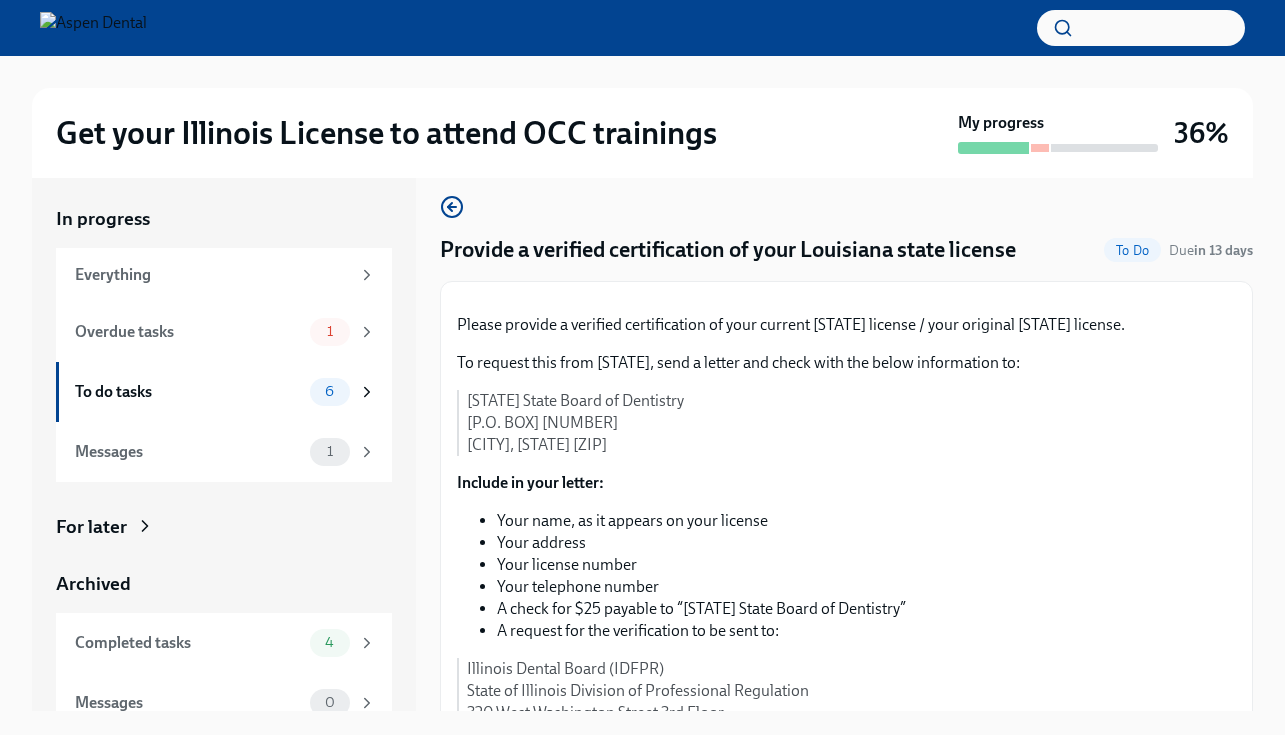 scroll, scrollTop: 0, scrollLeft: 0, axis: both 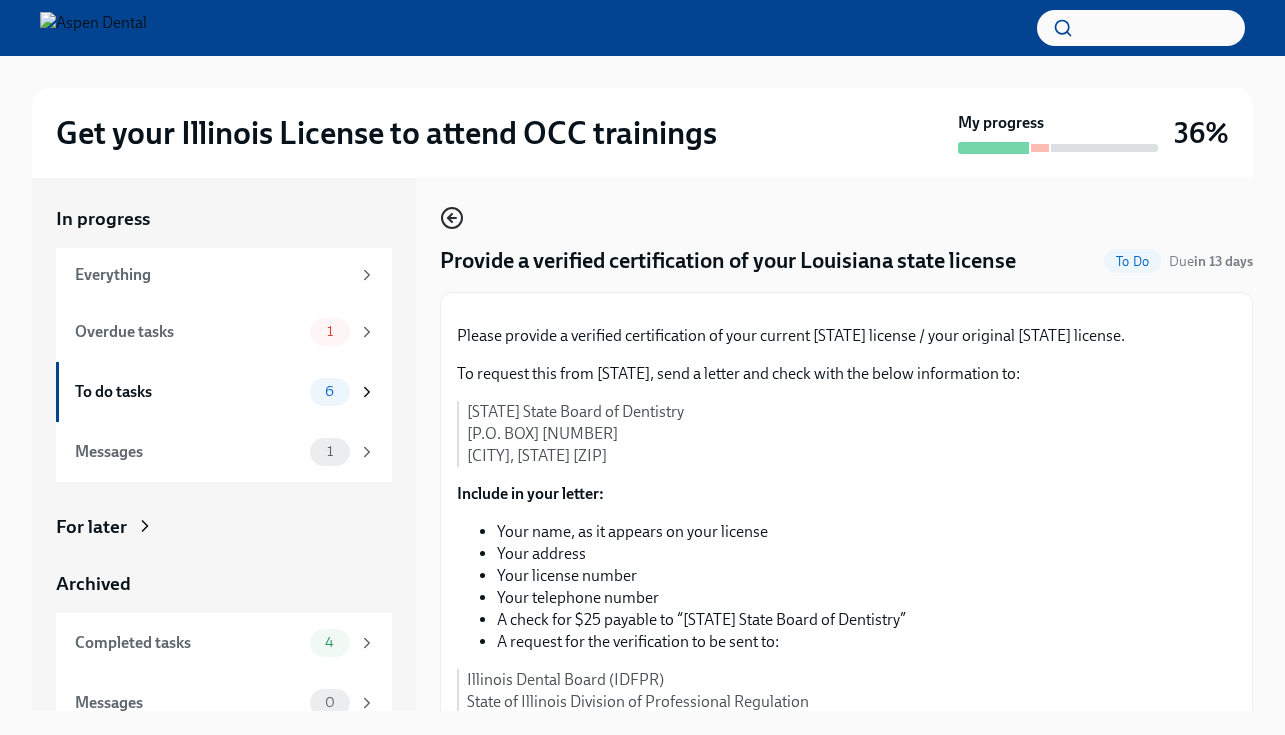click 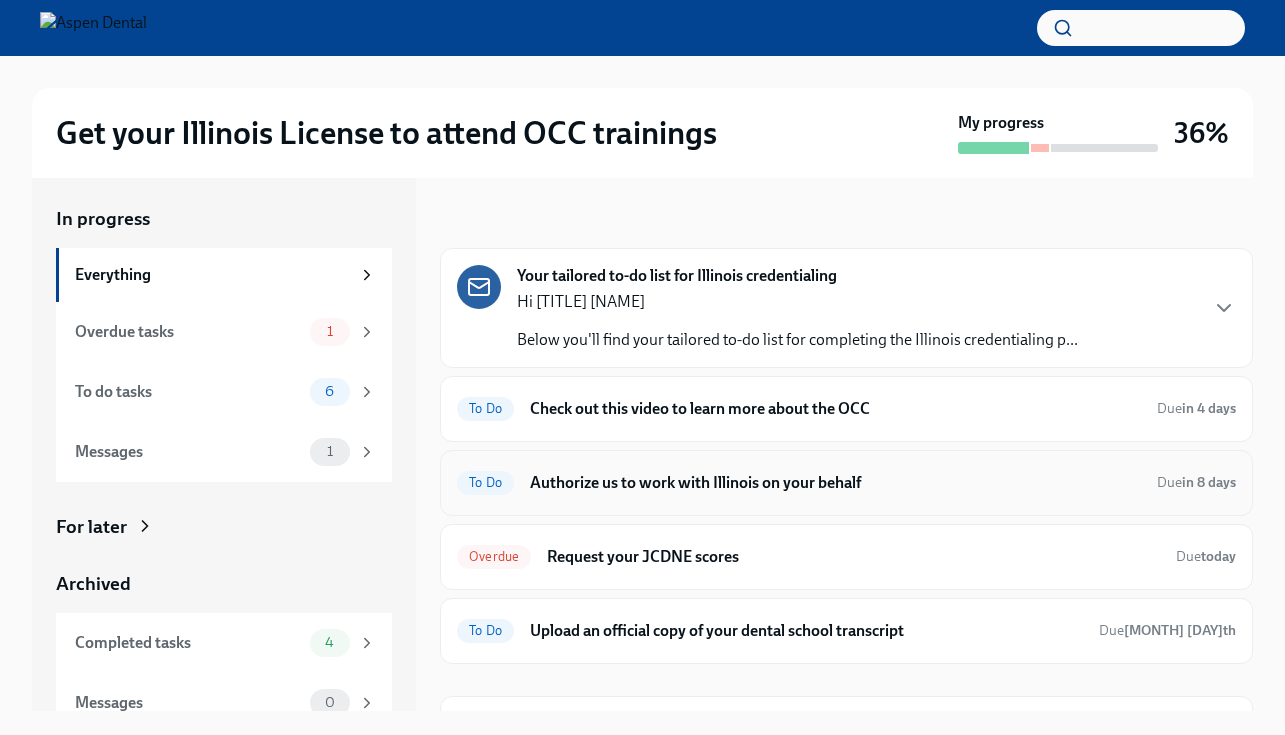 click on "To Do Authorize us to work with [STATE] on your behalf Due  in 8 days" at bounding box center (846, 483) 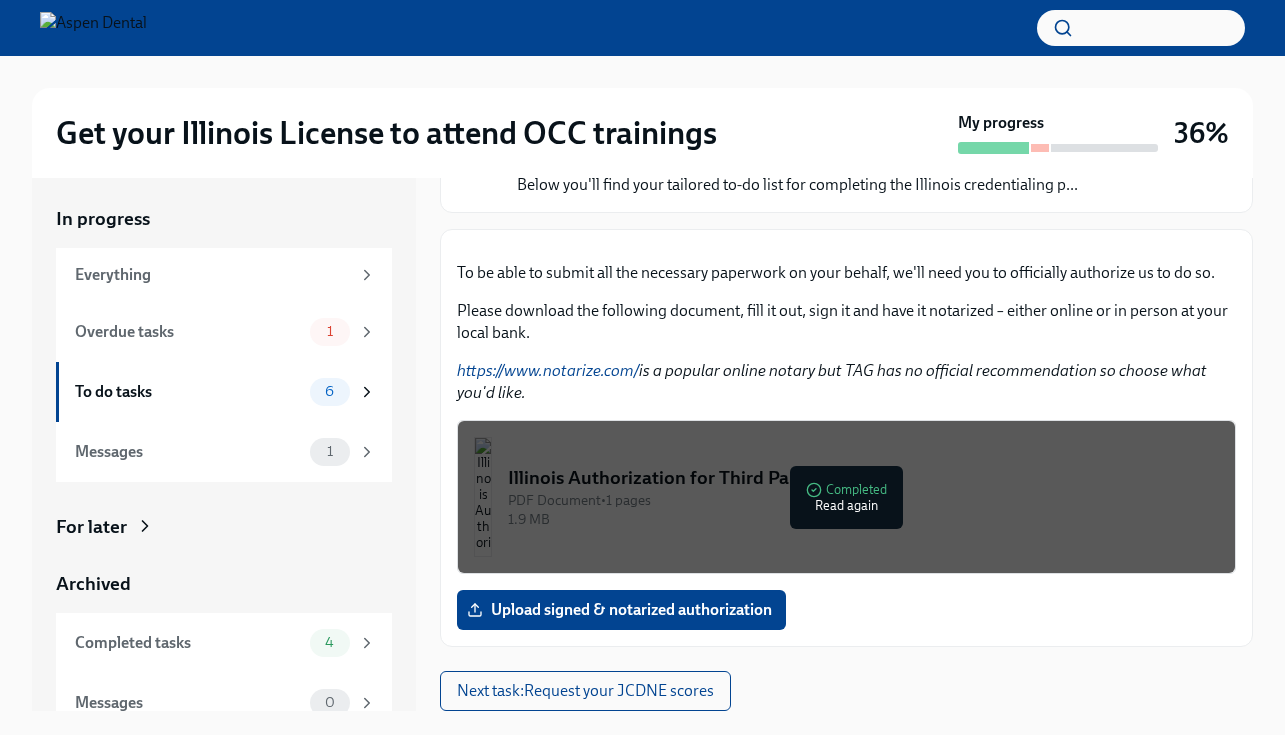 scroll, scrollTop: 0, scrollLeft: 0, axis: both 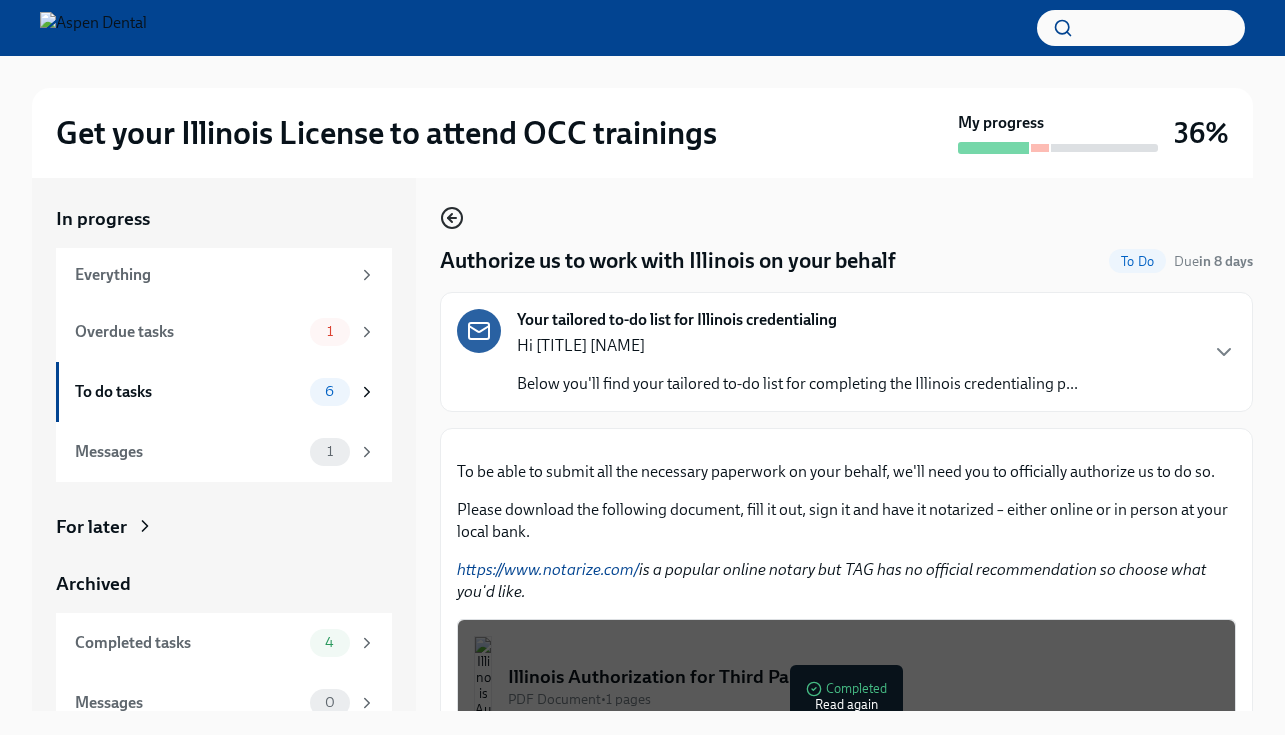 click 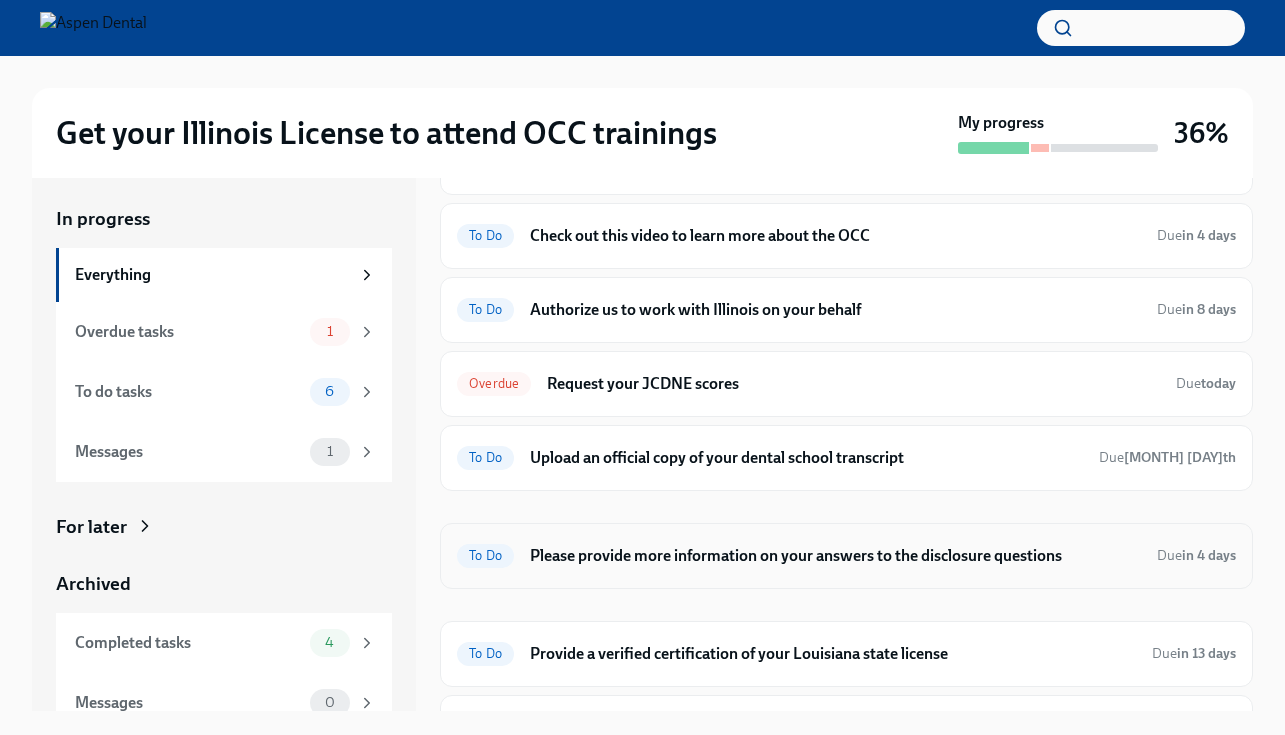 scroll, scrollTop: 222, scrollLeft: 0, axis: vertical 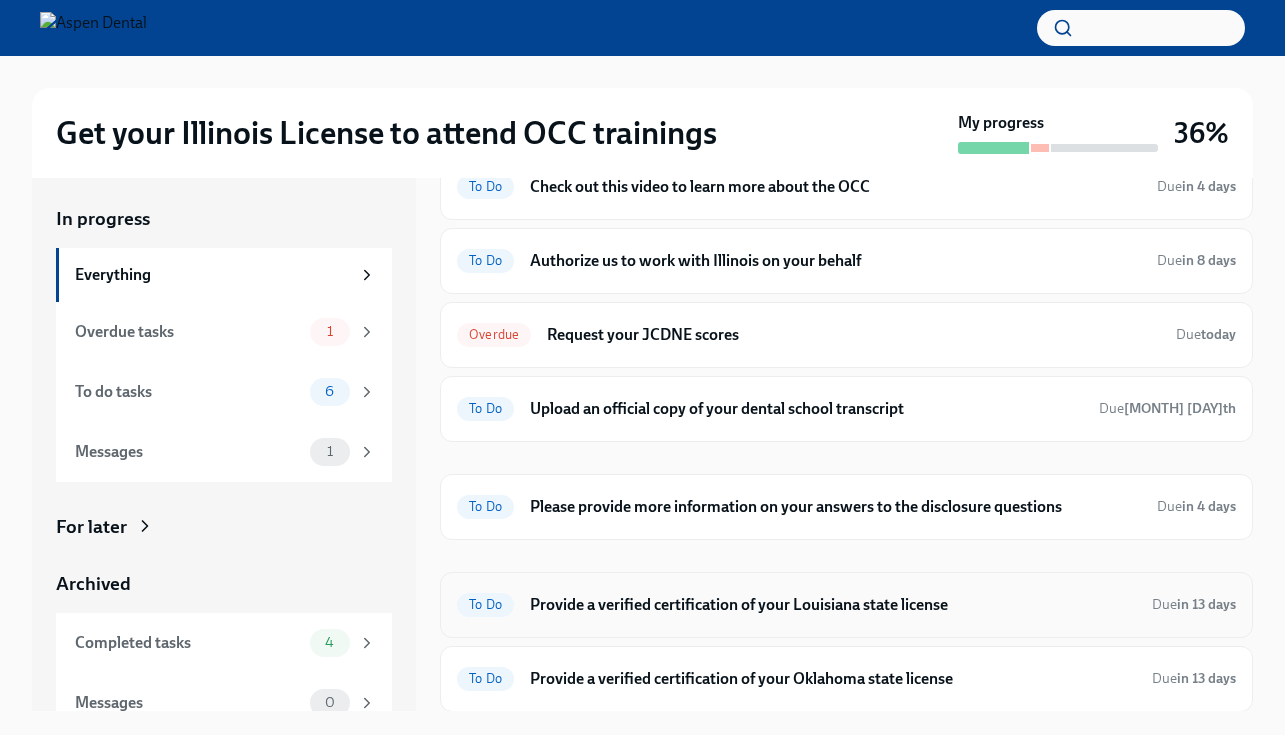 click on "Provide a verified certification of your Louisiana state license" at bounding box center [833, 605] 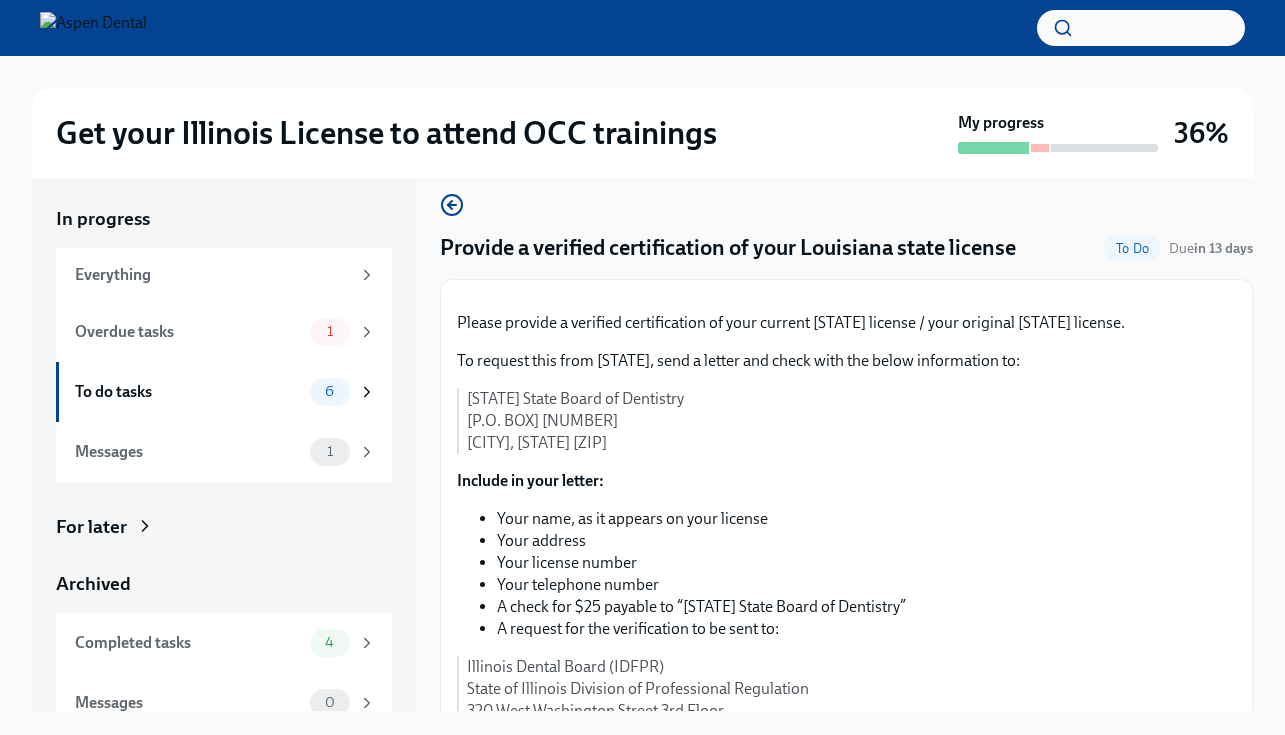scroll, scrollTop: 0, scrollLeft: 0, axis: both 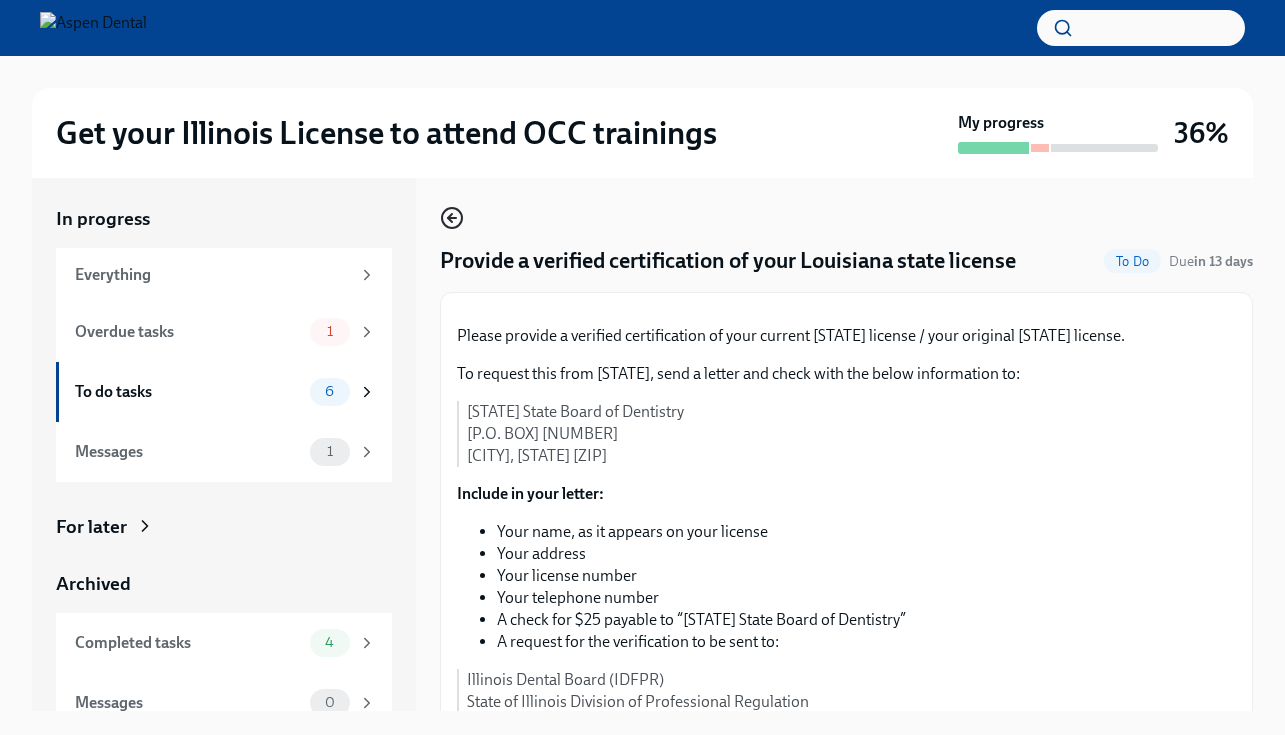 click 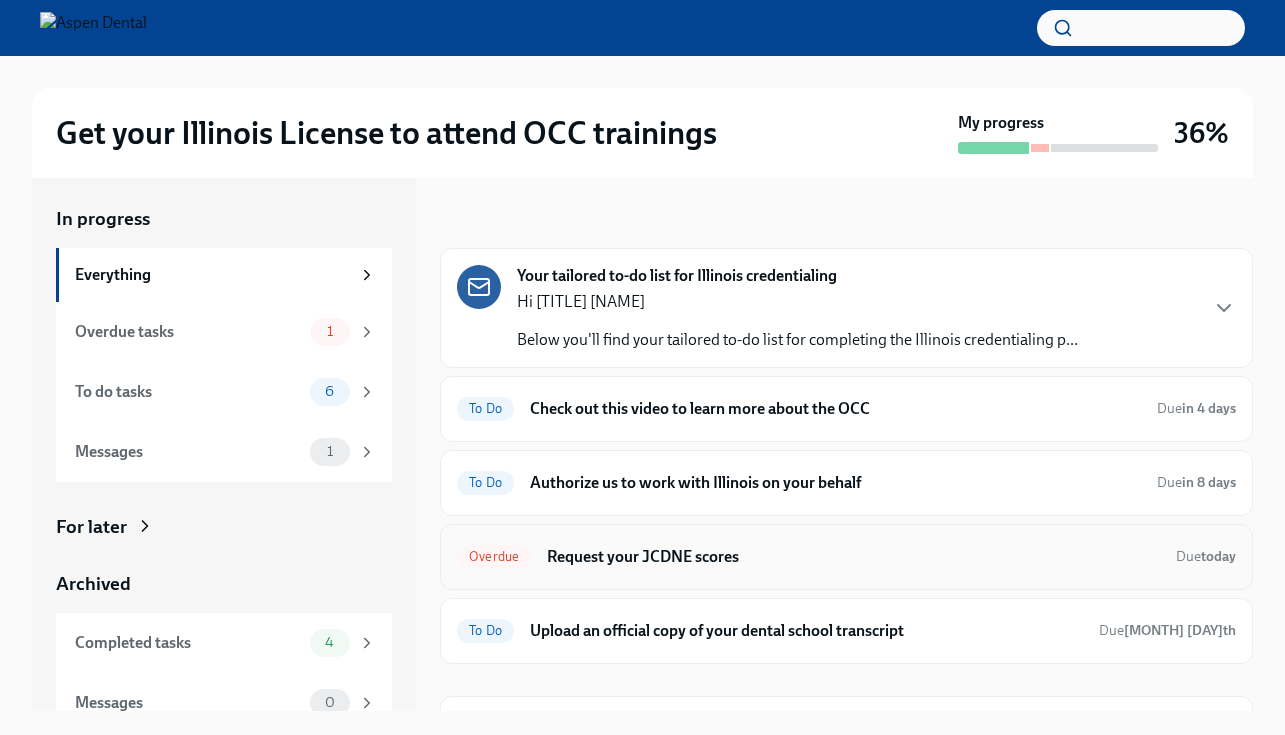 scroll, scrollTop: 222, scrollLeft: 0, axis: vertical 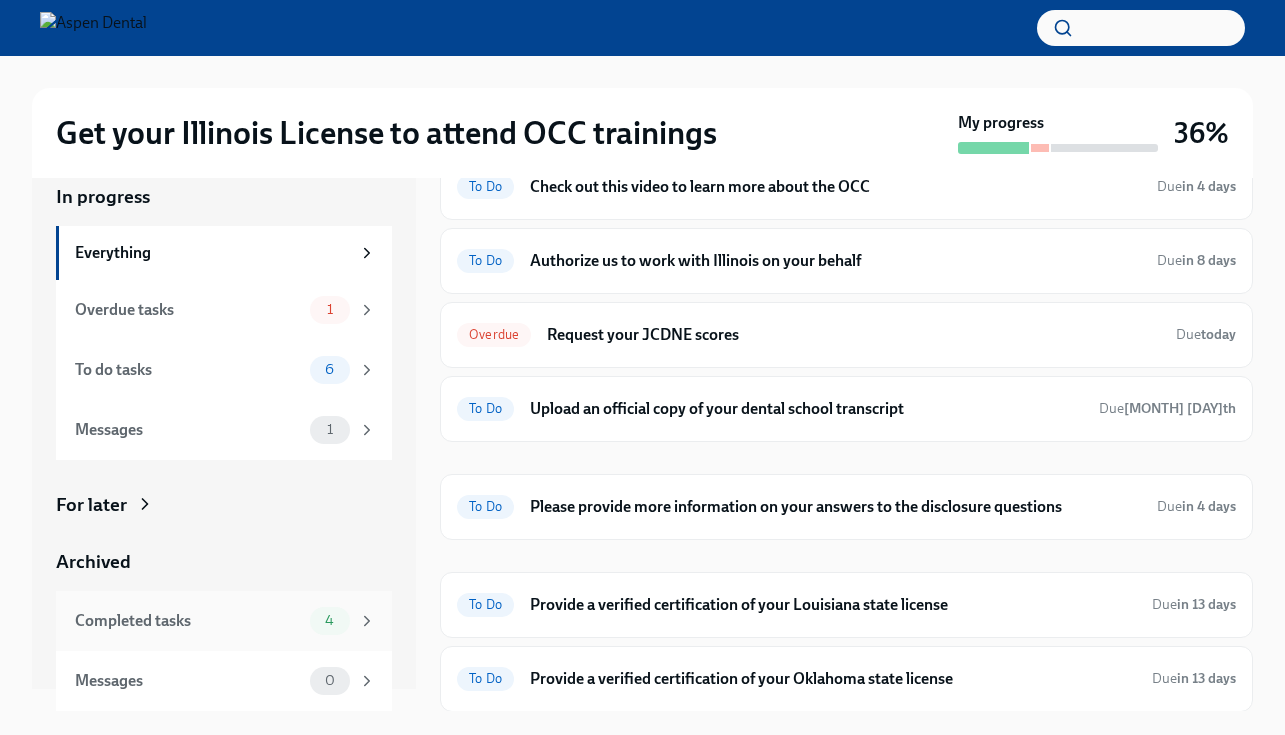 click on "Completed tasks" at bounding box center (188, 621) 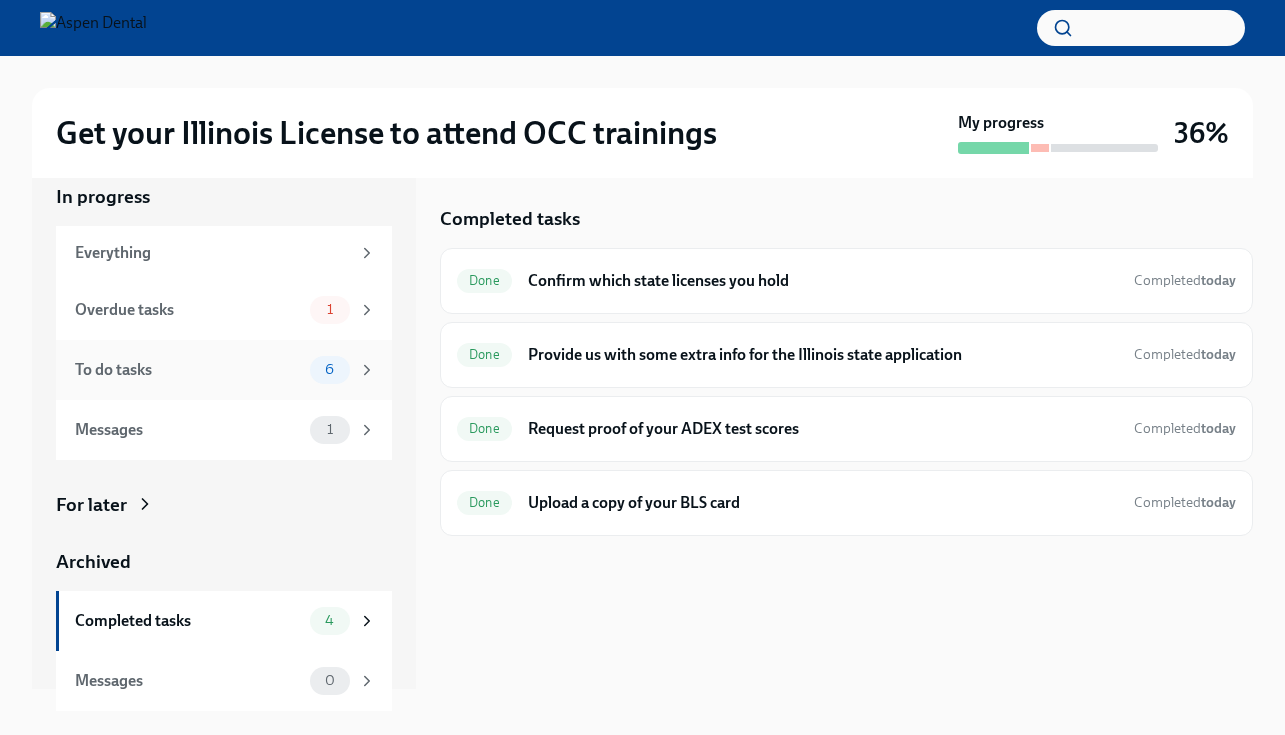 click on "To do tasks" at bounding box center (188, 370) 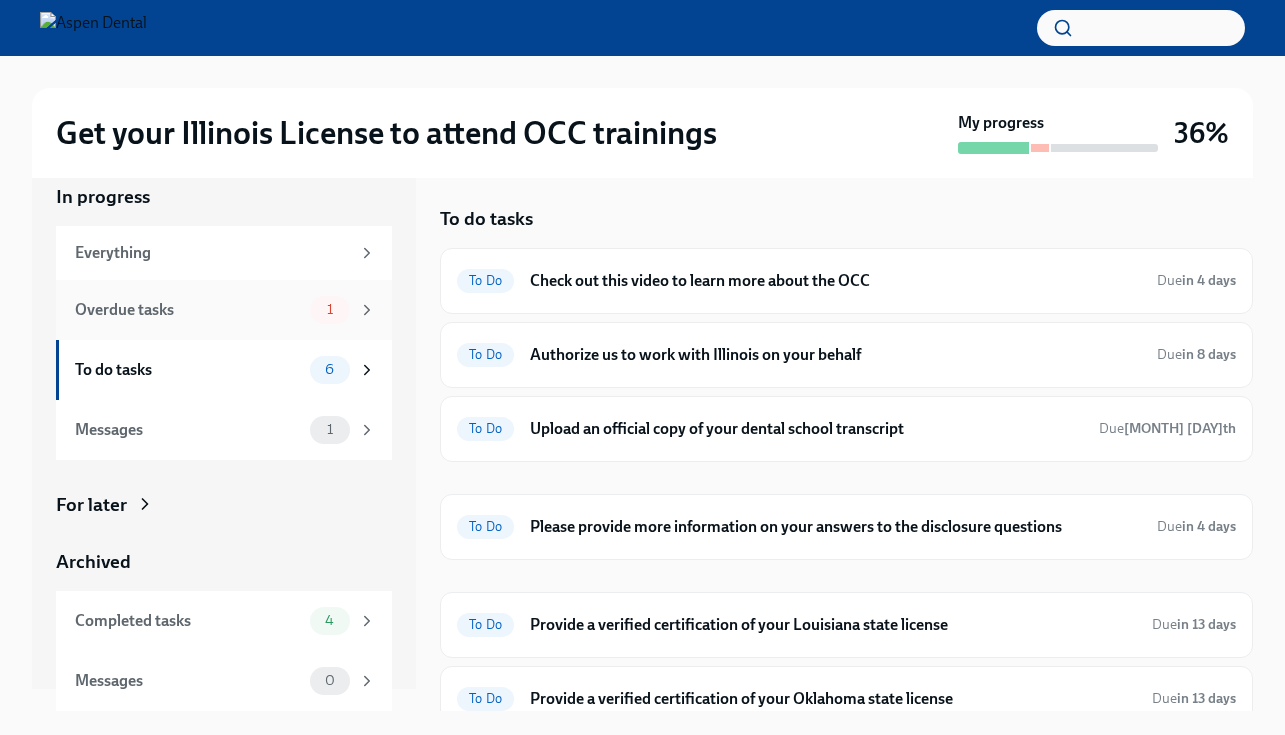 click on "Overdue tasks" at bounding box center (188, 310) 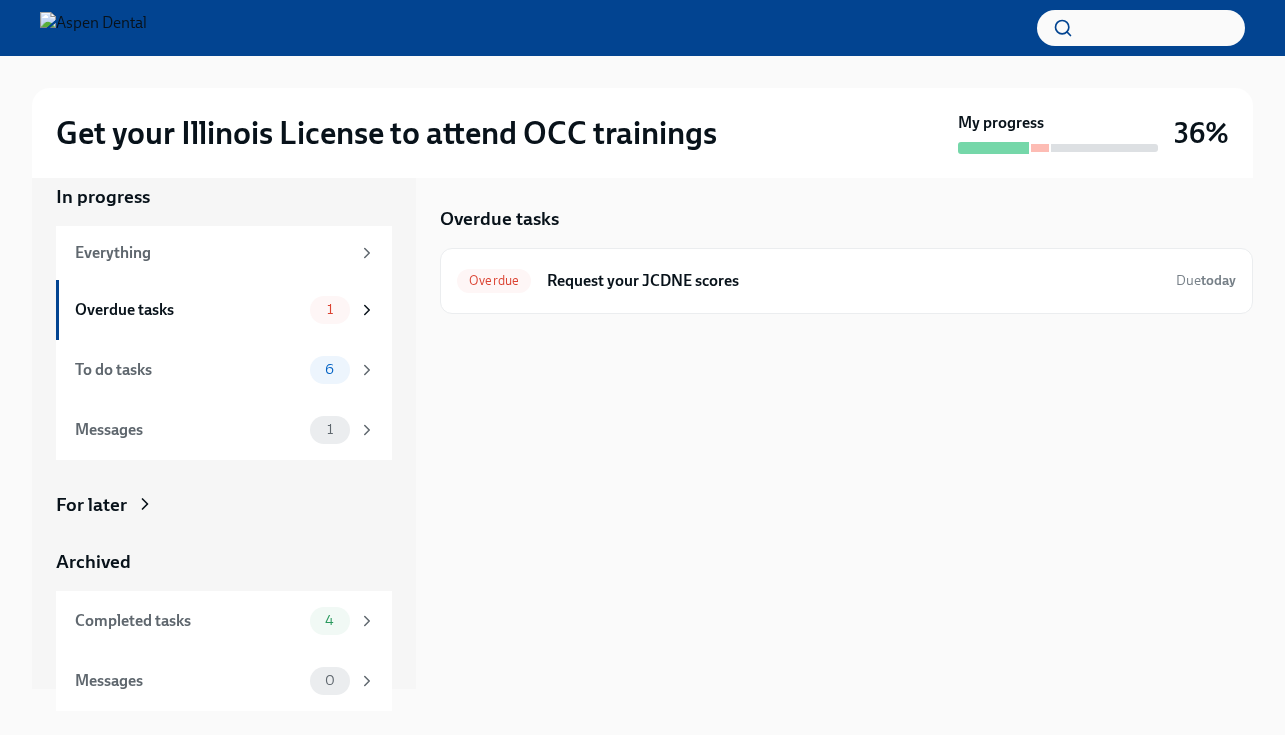 scroll, scrollTop: 0, scrollLeft: 0, axis: both 